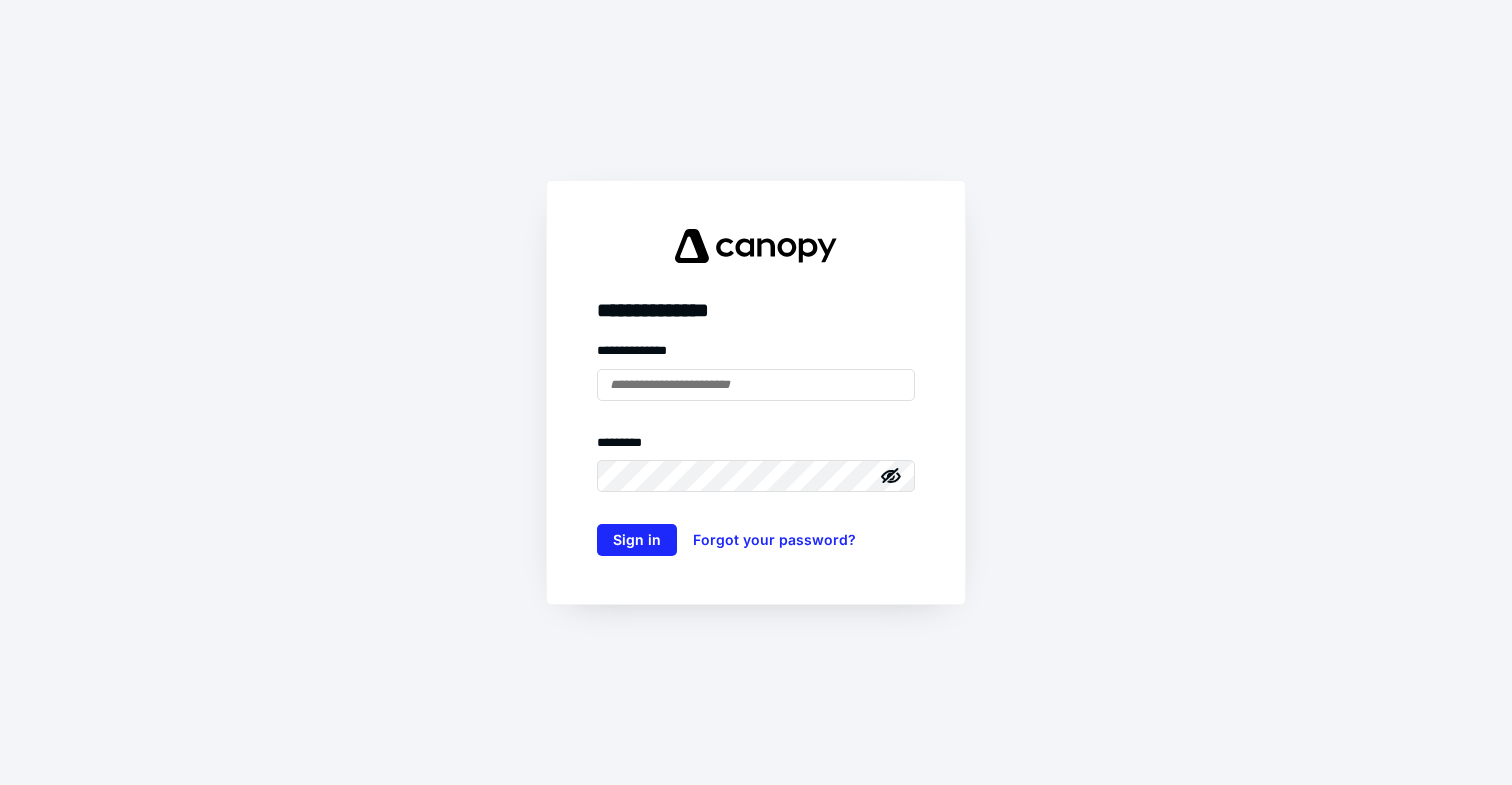 scroll, scrollTop: 0, scrollLeft: 0, axis: both 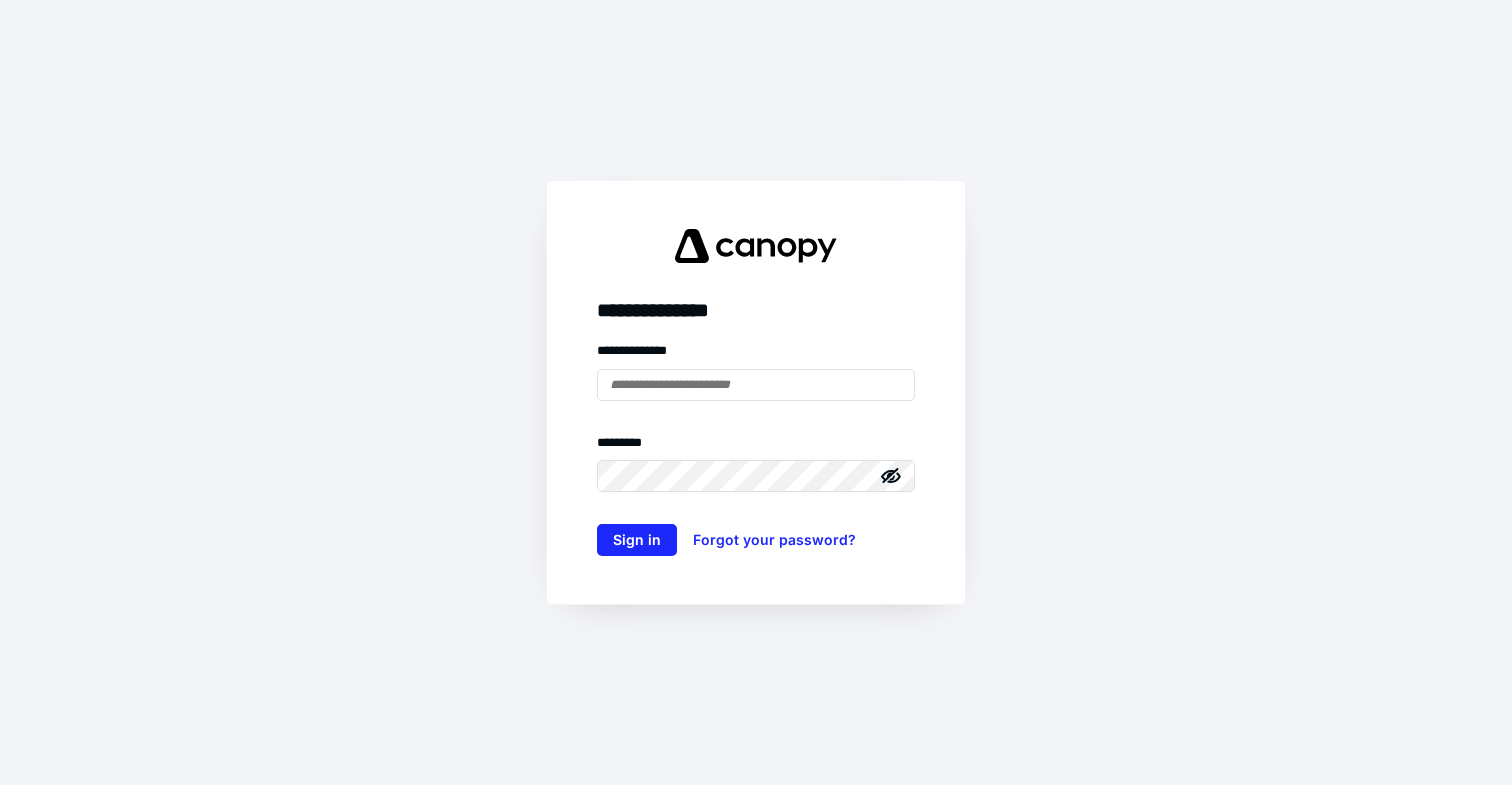 type on "**********" 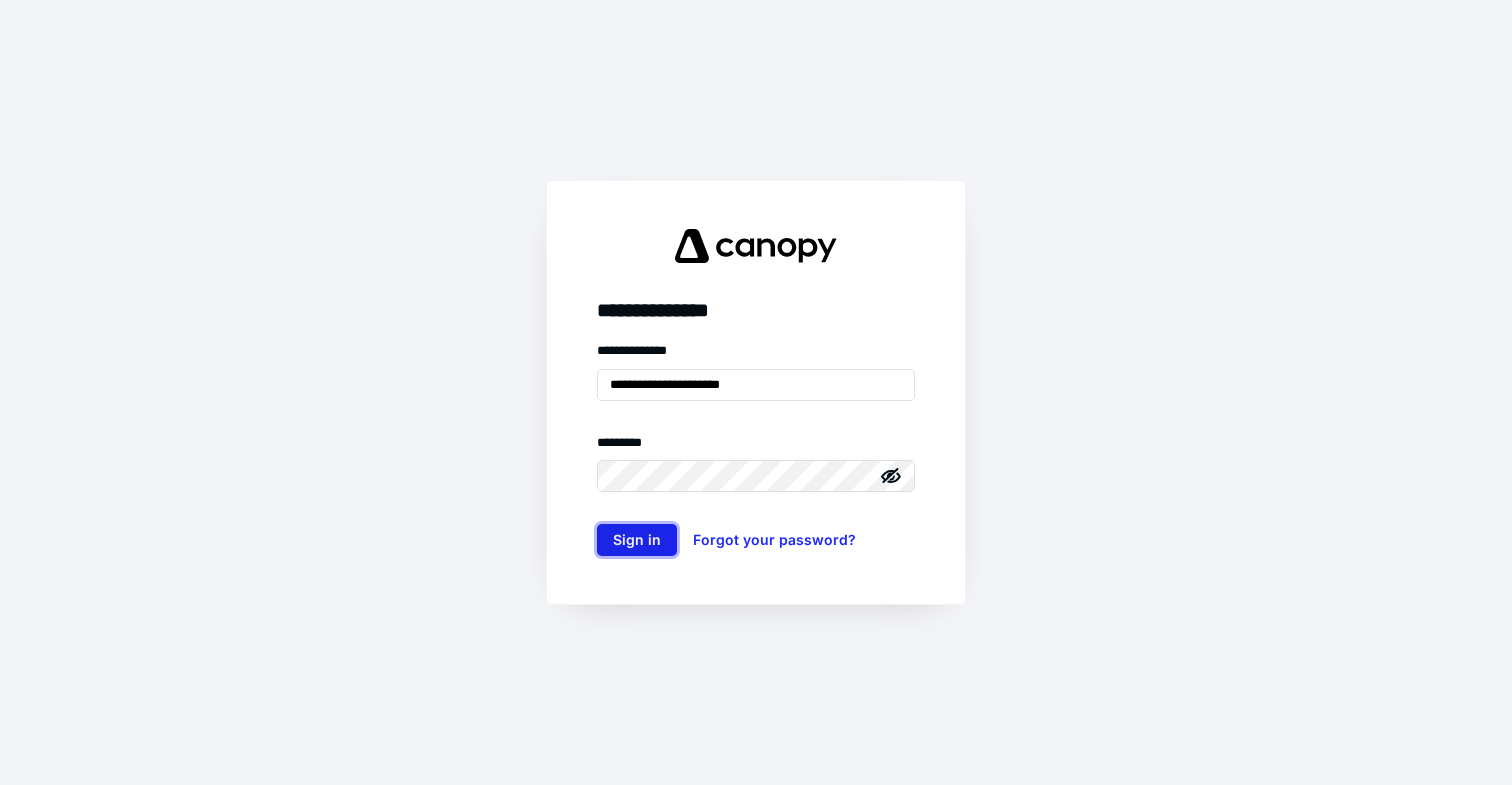 click on "Sign in" at bounding box center [637, 540] 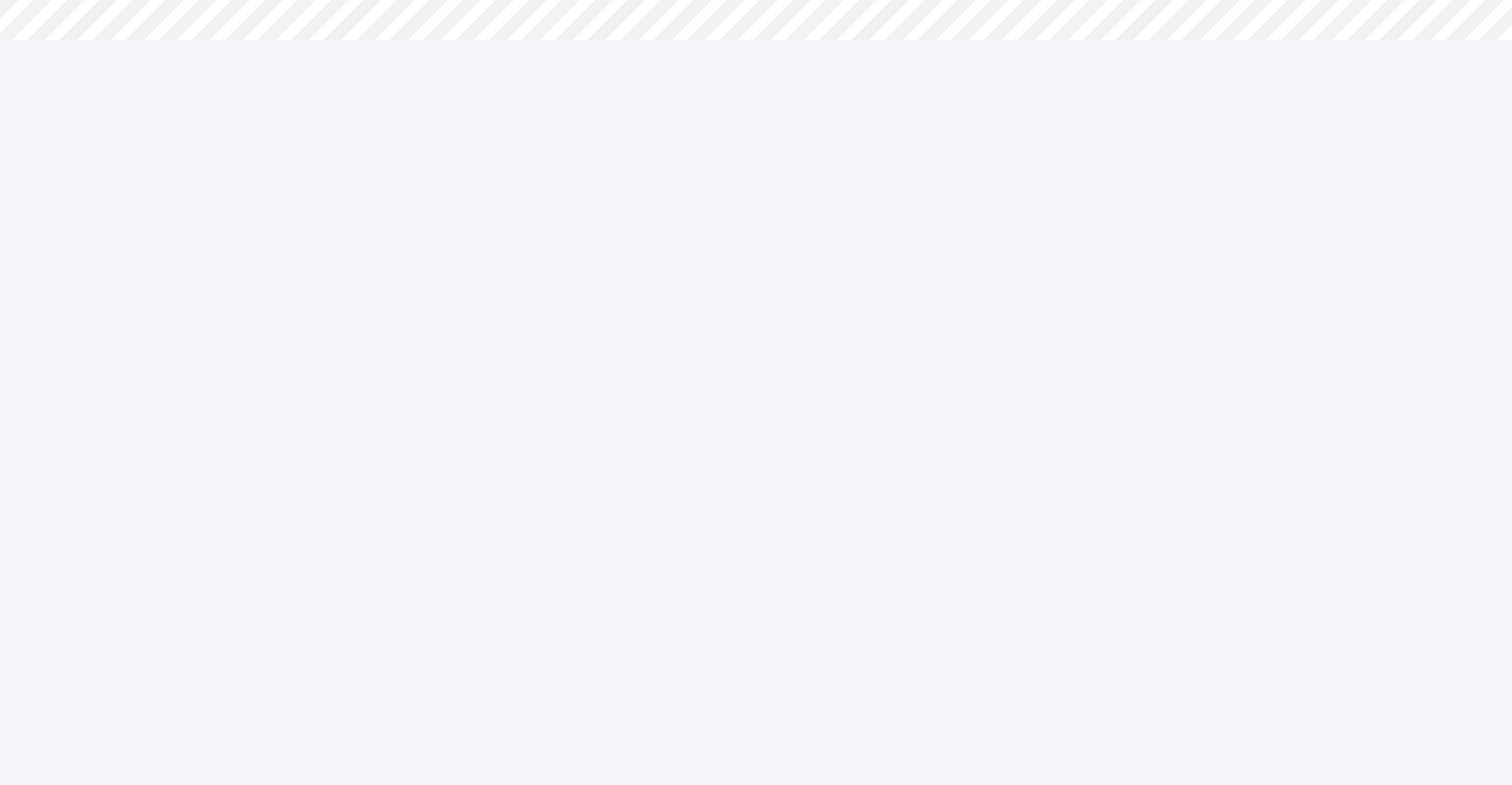 scroll, scrollTop: 0, scrollLeft: 0, axis: both 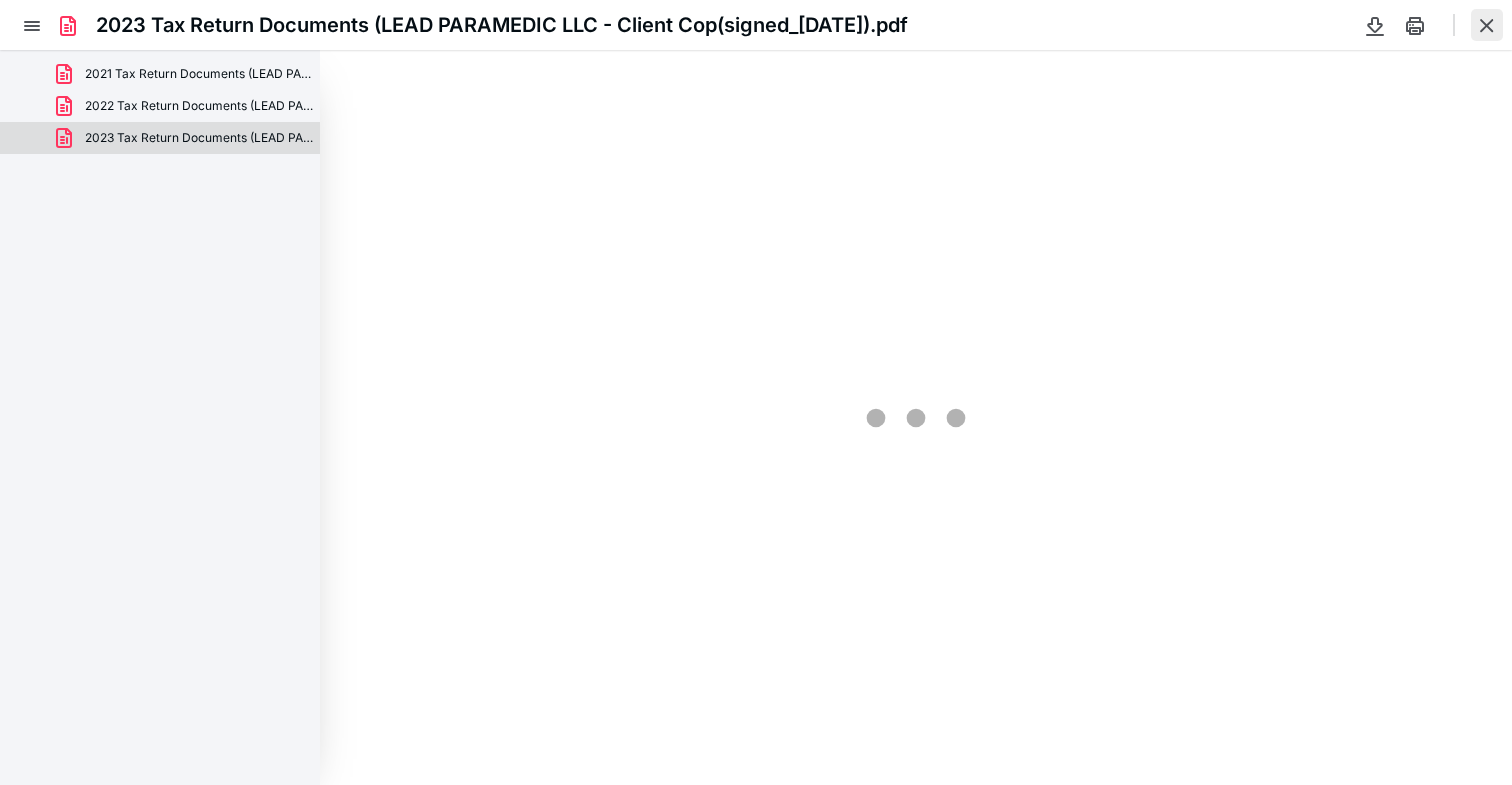 click at bounding box center [1487, 25] 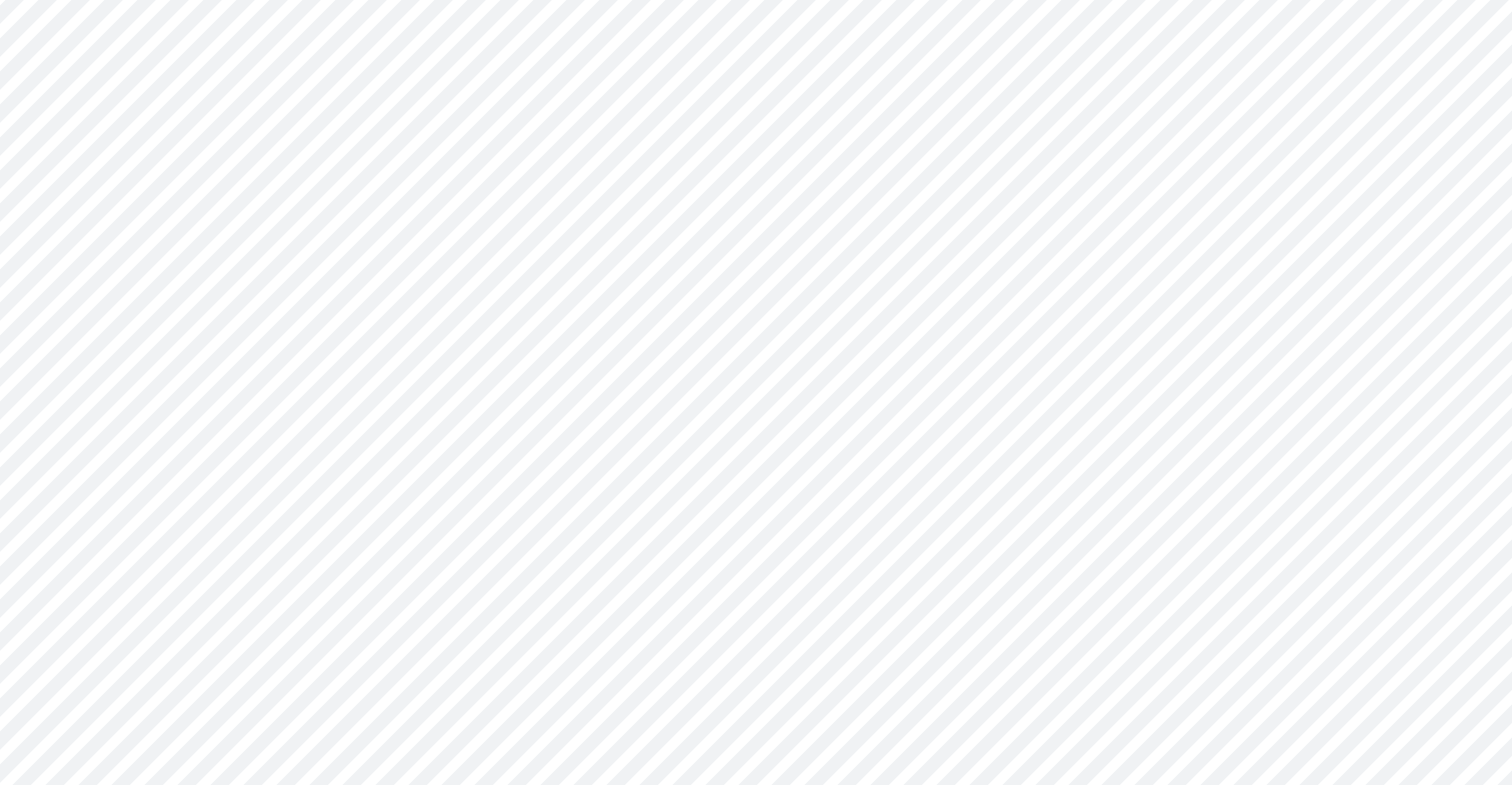 scroll, scrollTop: 241, scrollLeft: 0, axis: vertical 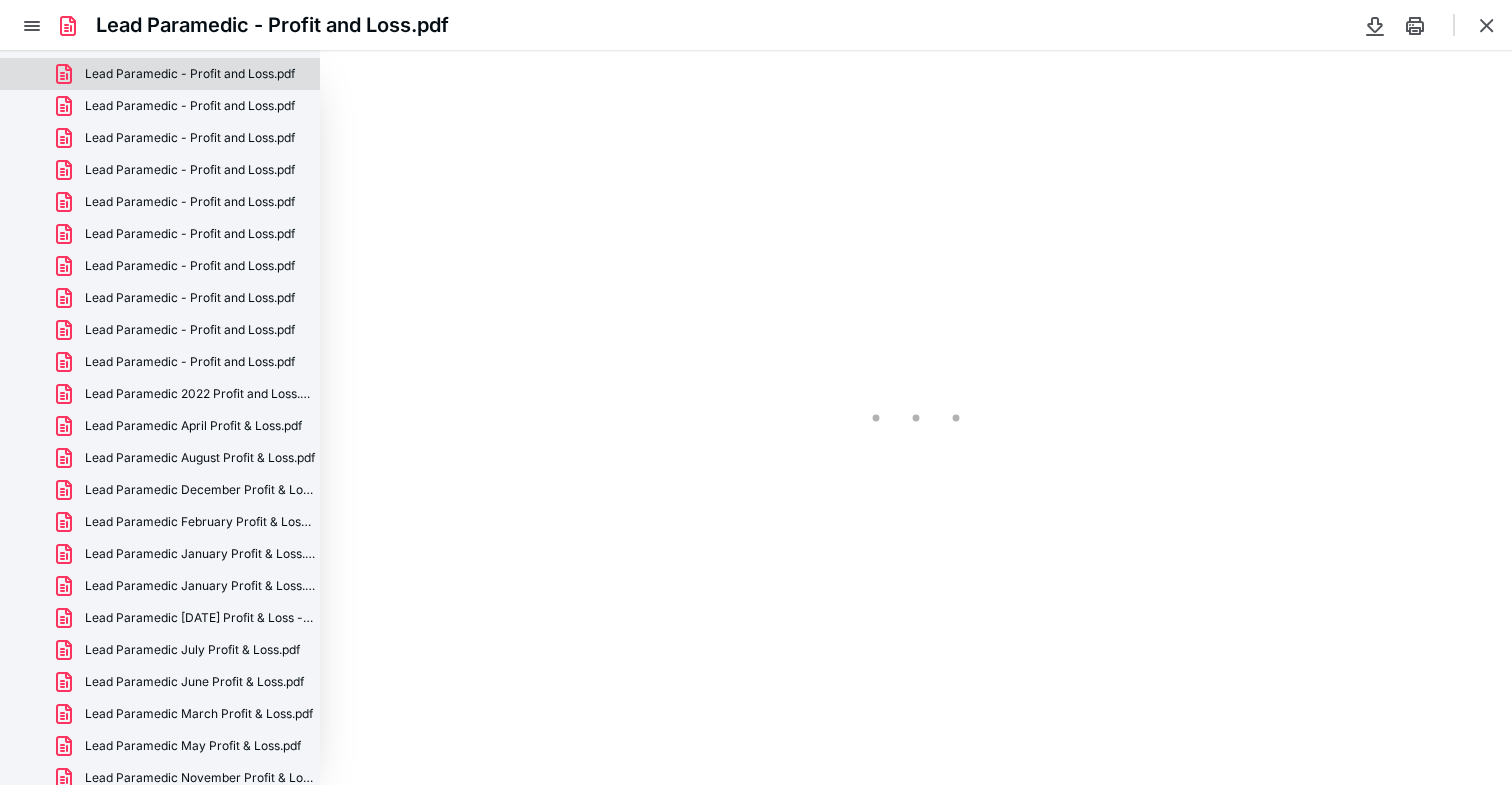 type on "79" 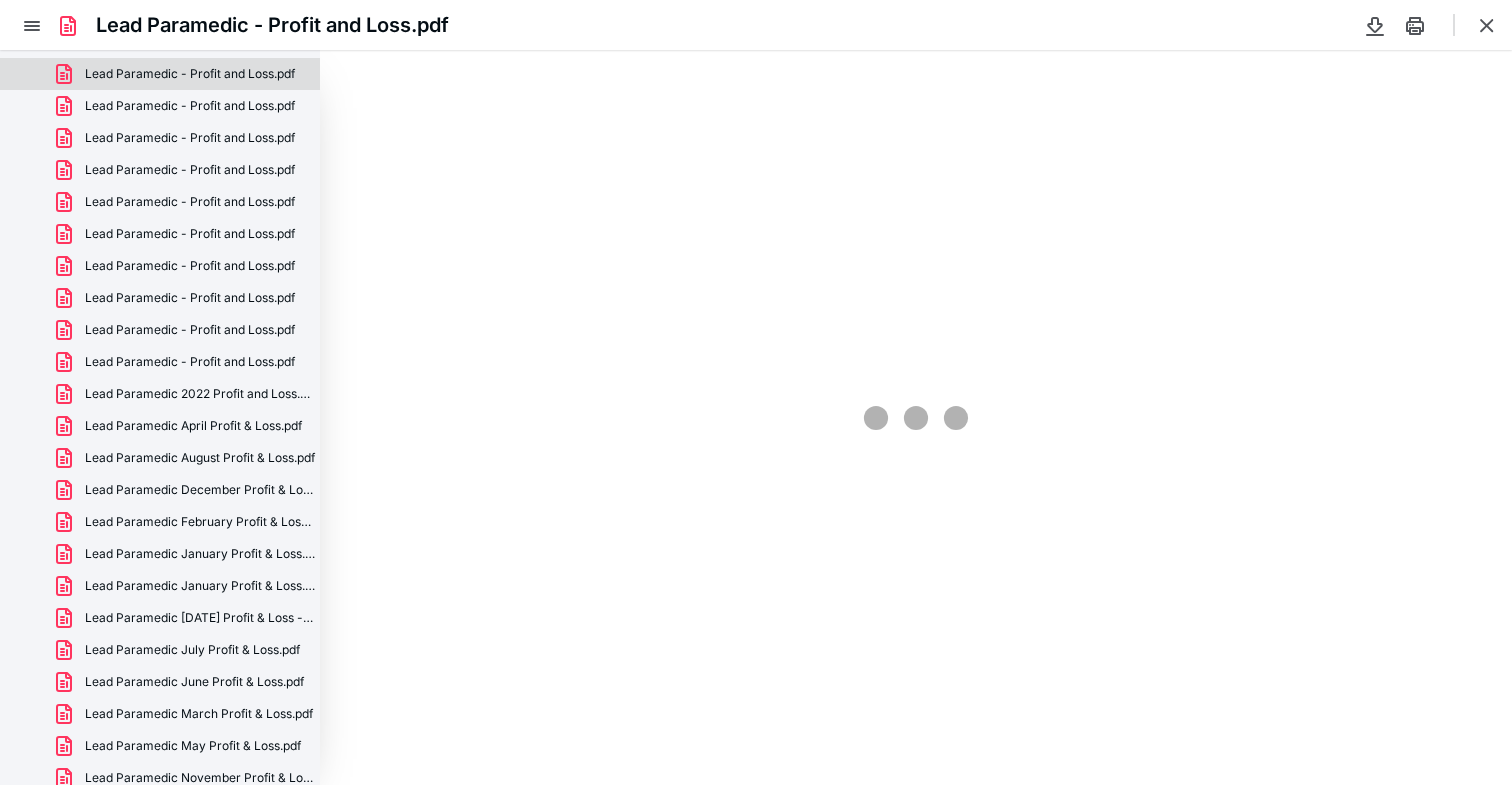 scroll, scrollTop: 39, scrollLeft: 0, axis: vertical 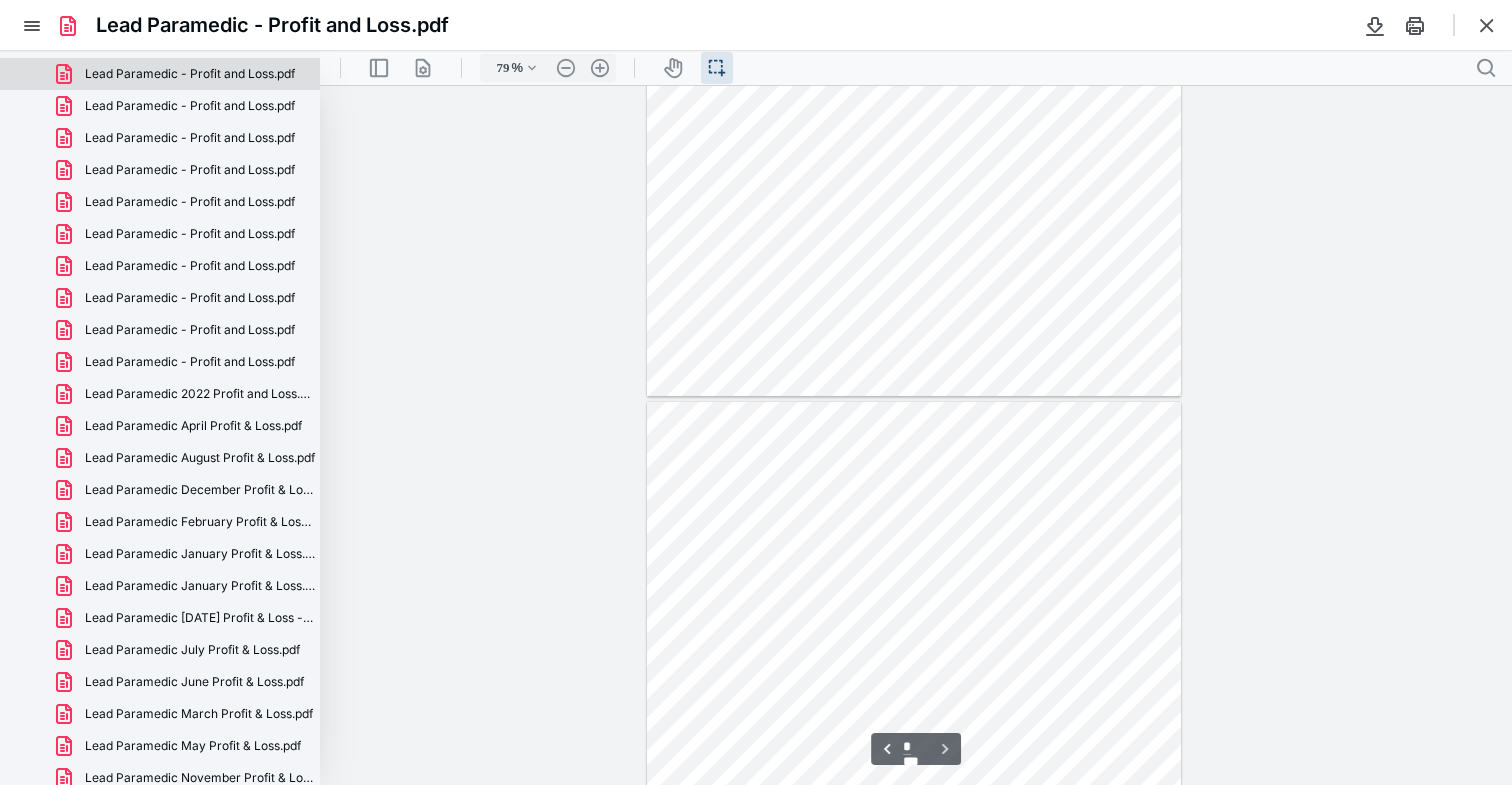 type on "*" 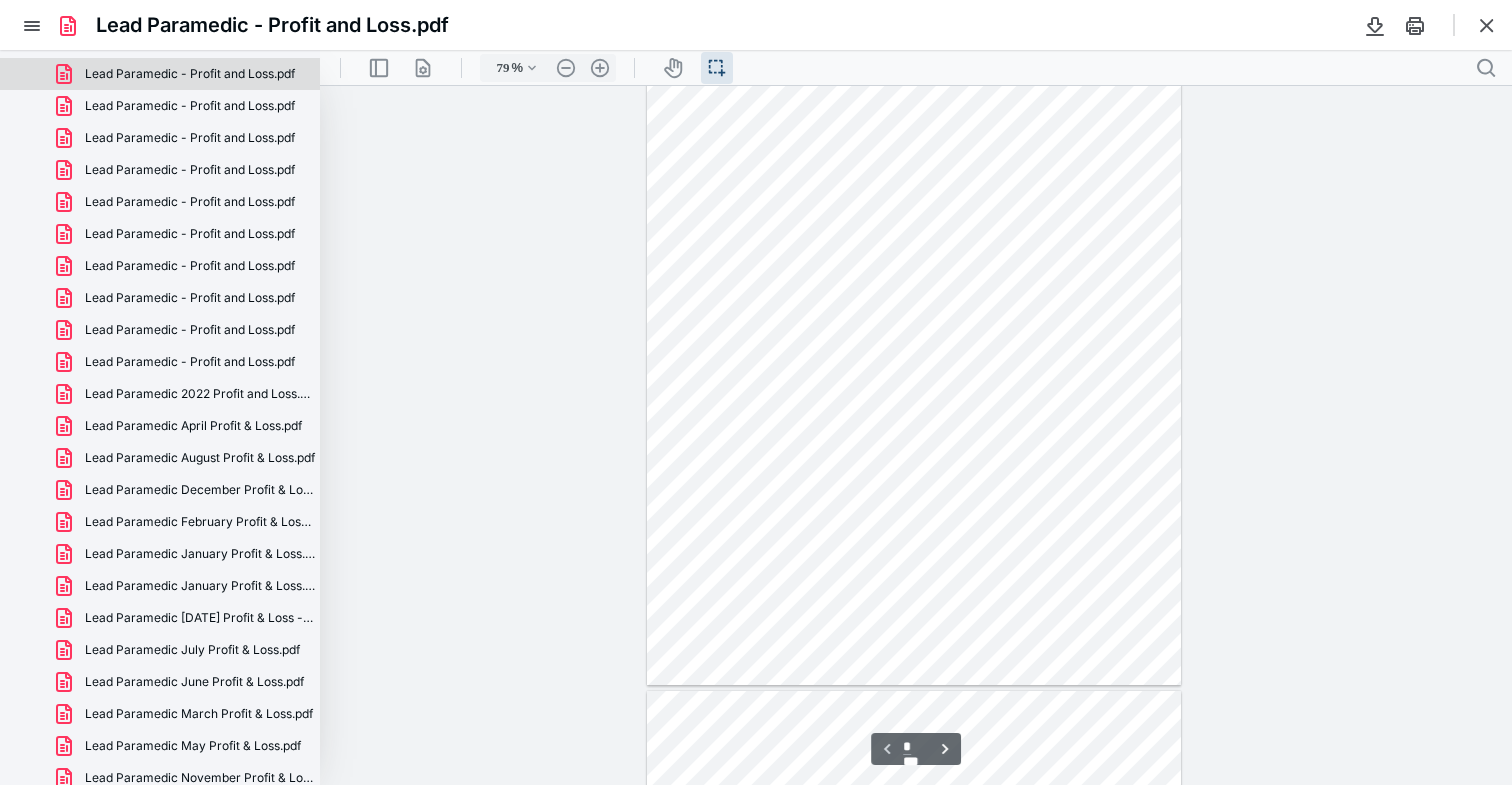 scroll, scrollTop: 0, scrollLeft: 0, axis: both 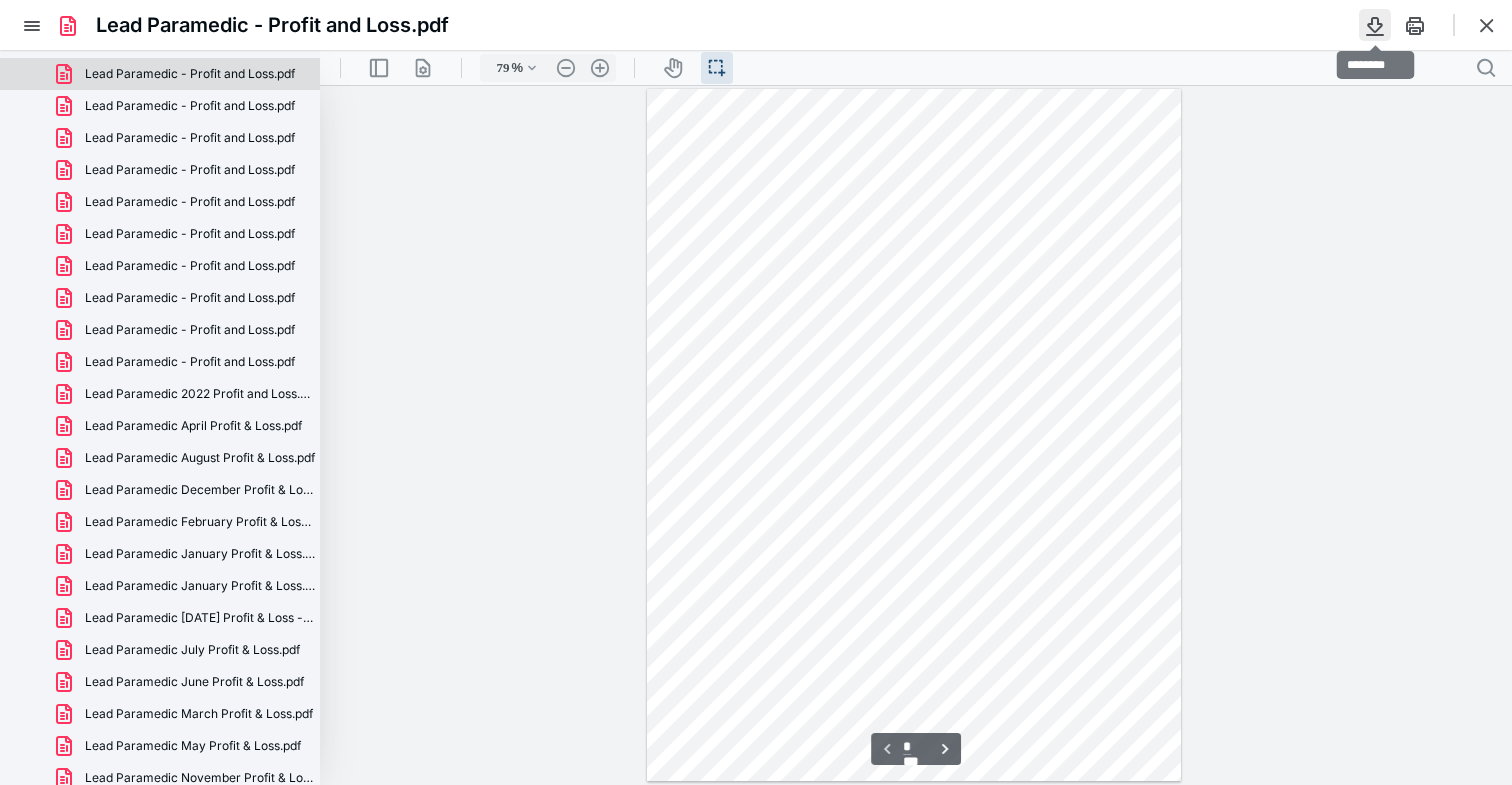 click at bounding box center [1375, 25] 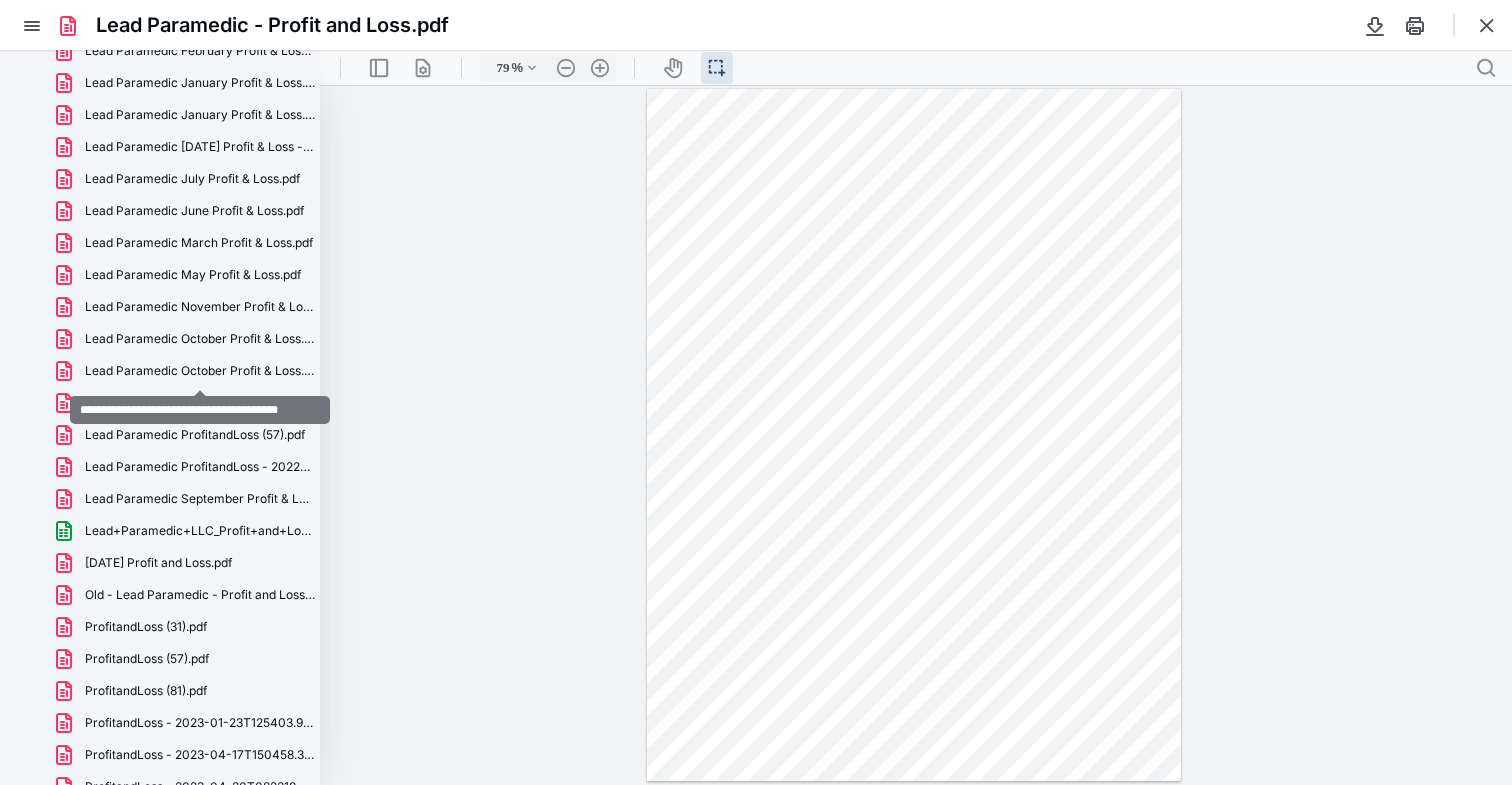 scroll, scrollTop: 436, scrollLeft: 0, axis: vertical 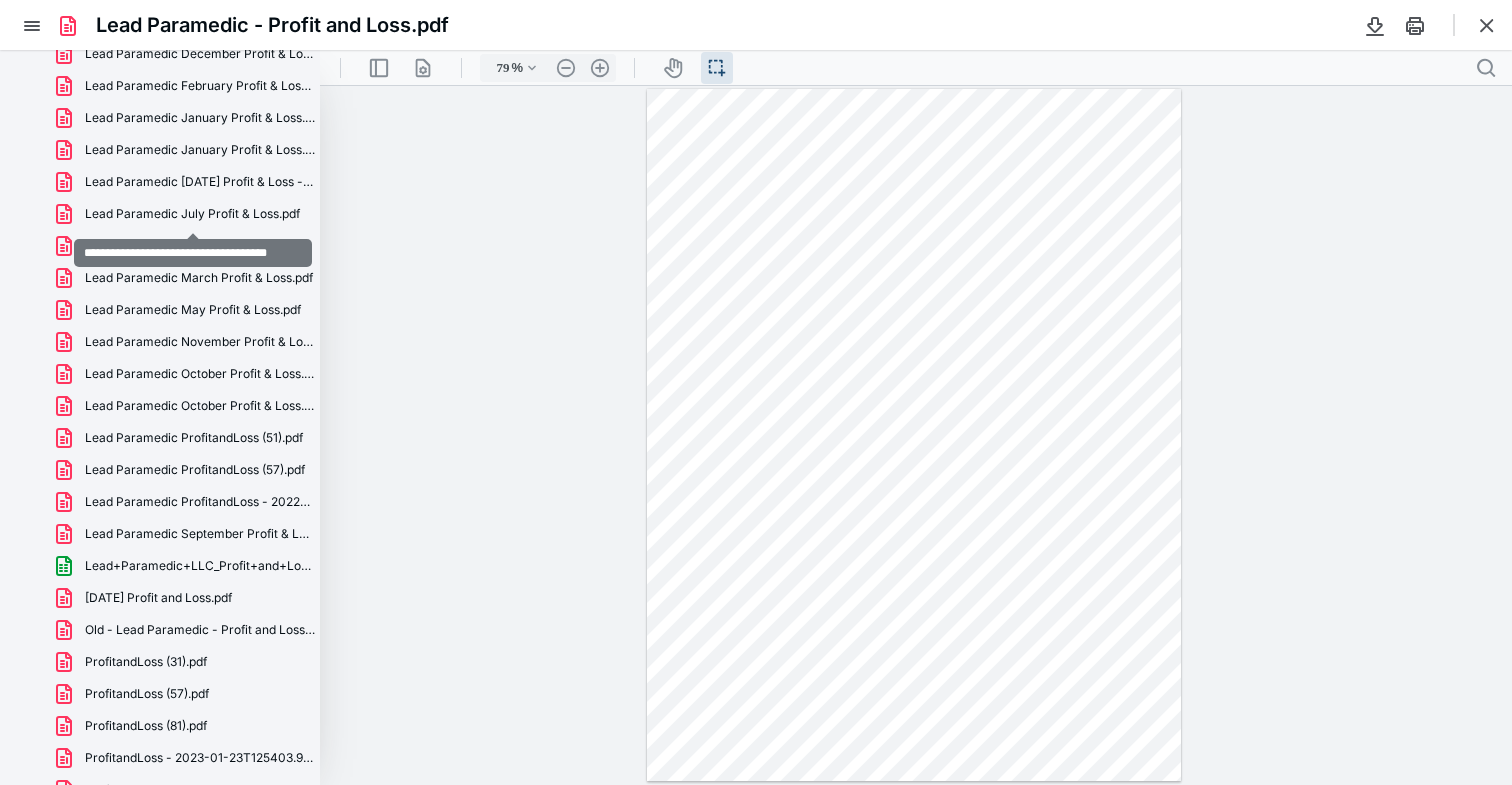 click on "Lead Paramedic July Profit & Loss.pdf" at bounding box center (192, 214) 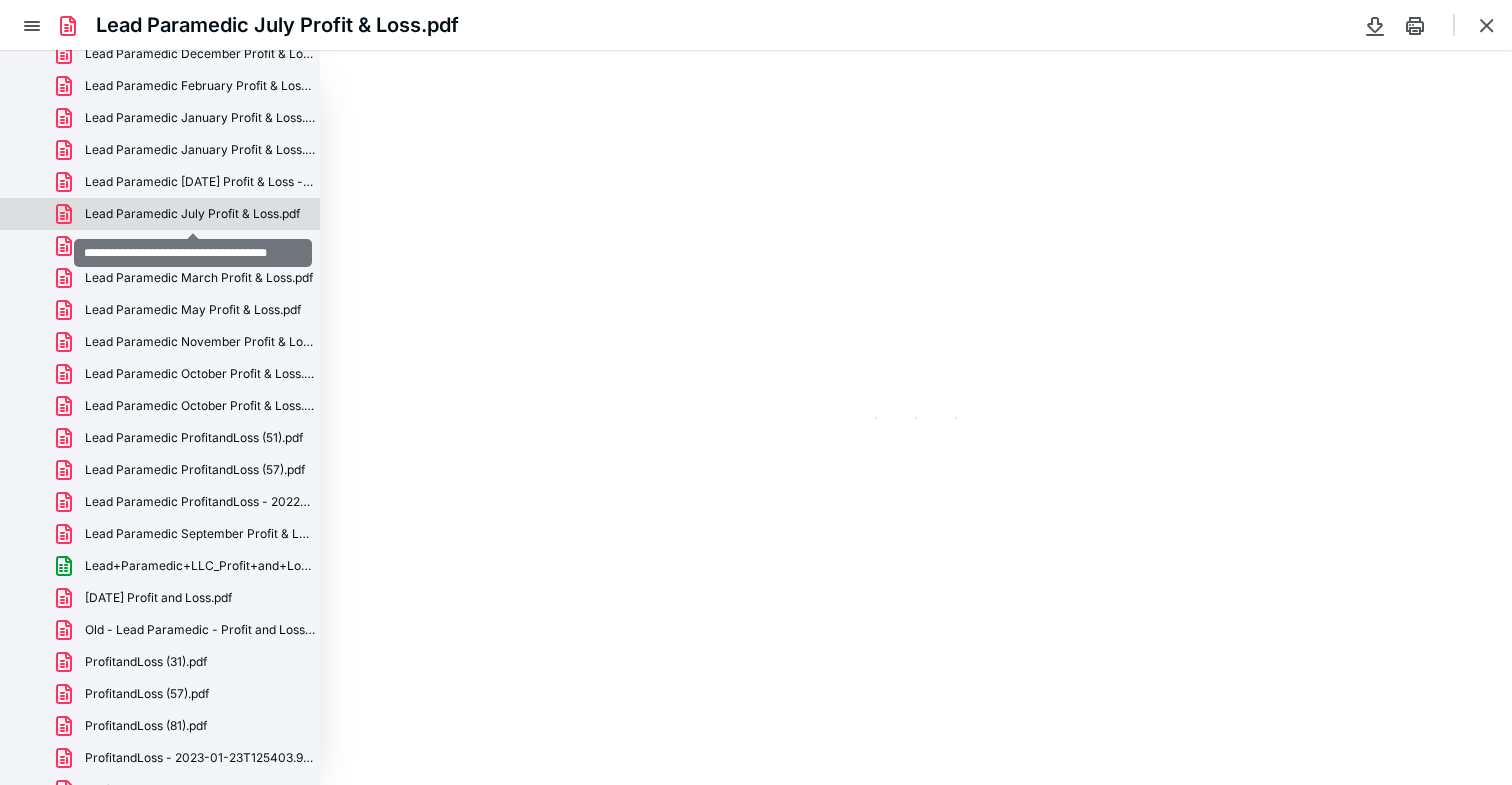 scroll, scrollTop: 39, scrollLeft: 0, axis: vertical 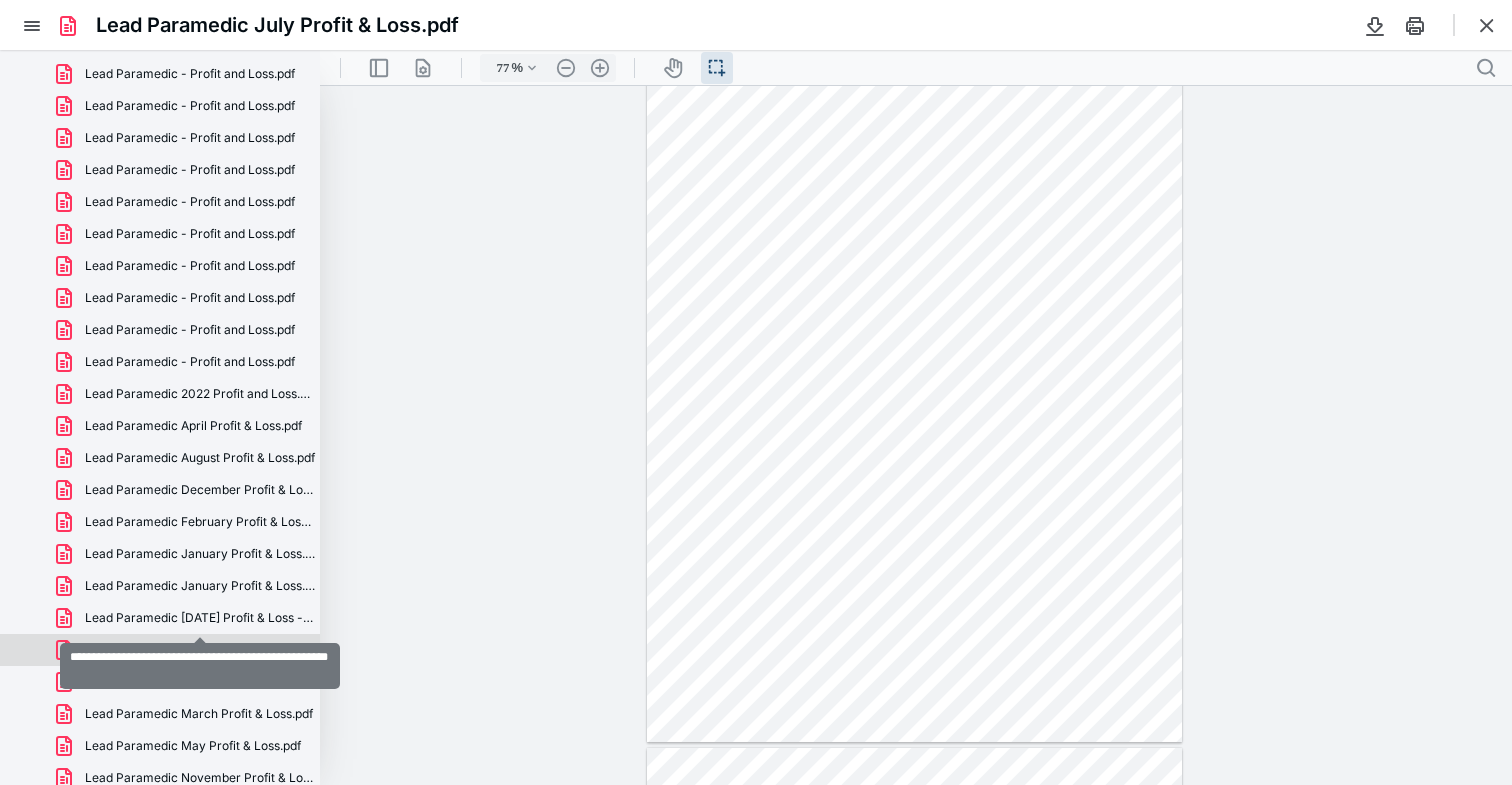 click on "Lead Paramedic July 2024 Profit & Loss - Updated.pdf" at bounding box center [200, 618] 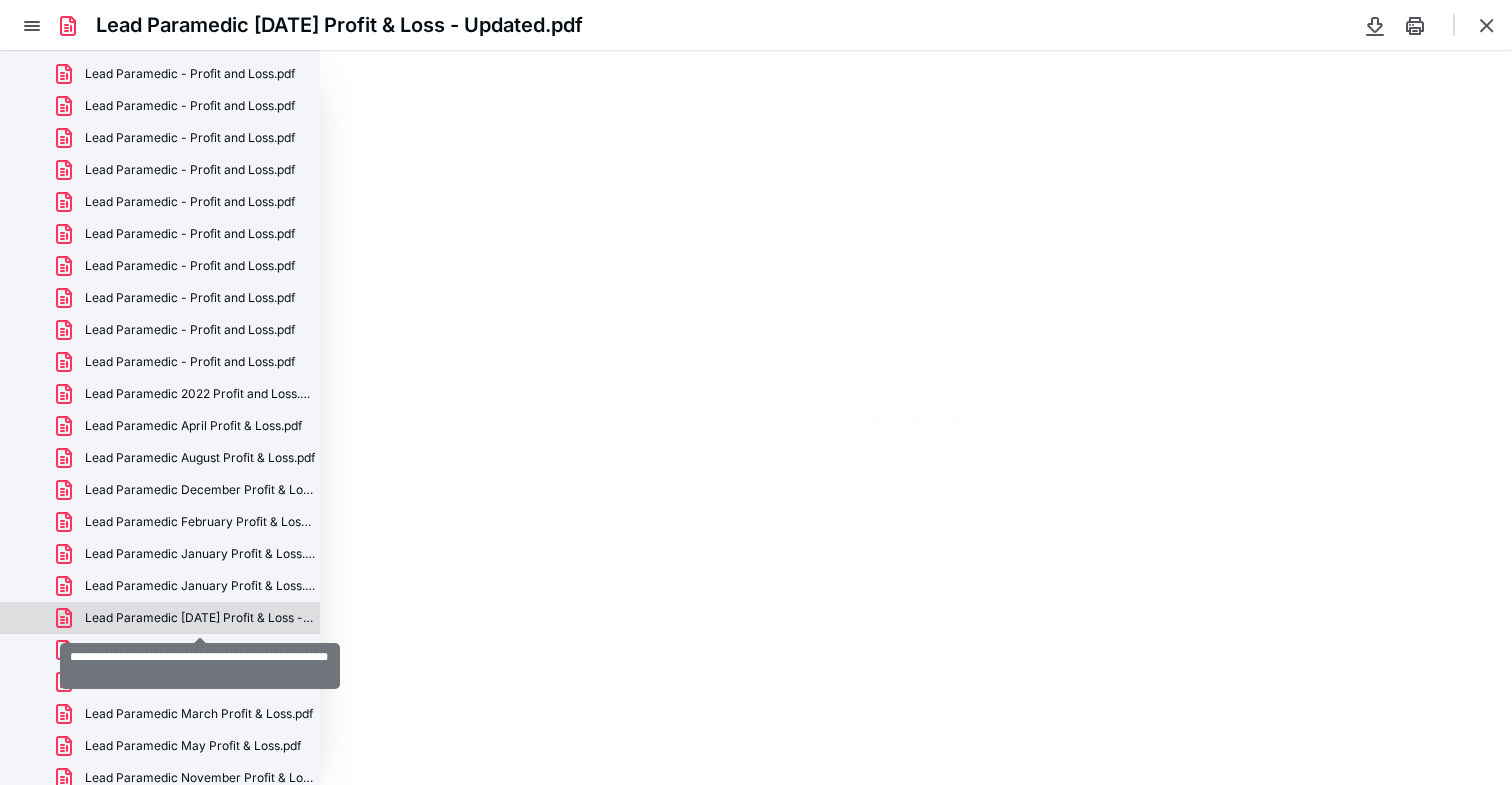 type on "77" 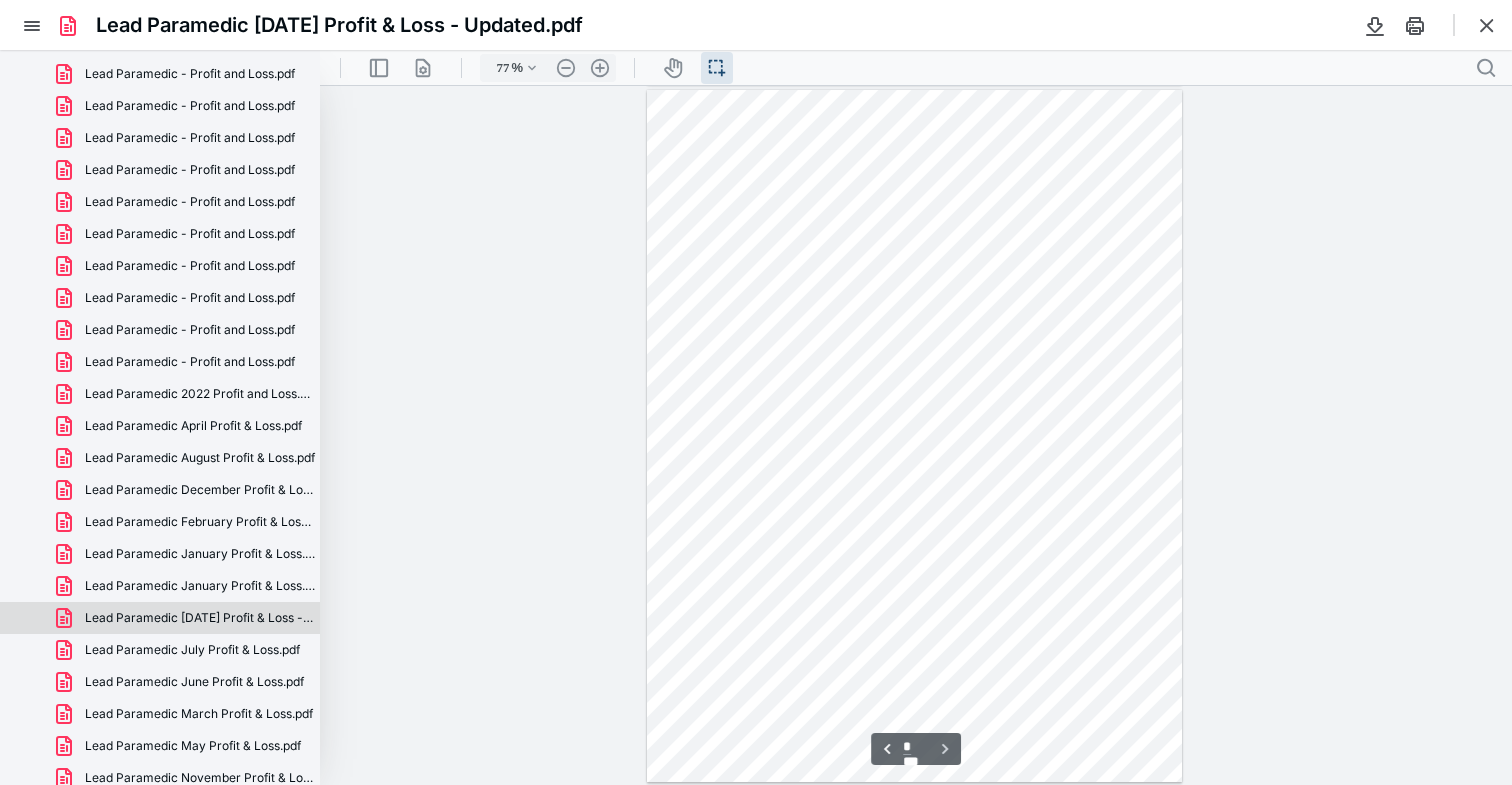 scroll, scrollTop: 192, scrollLeft: 0, axis: vertical 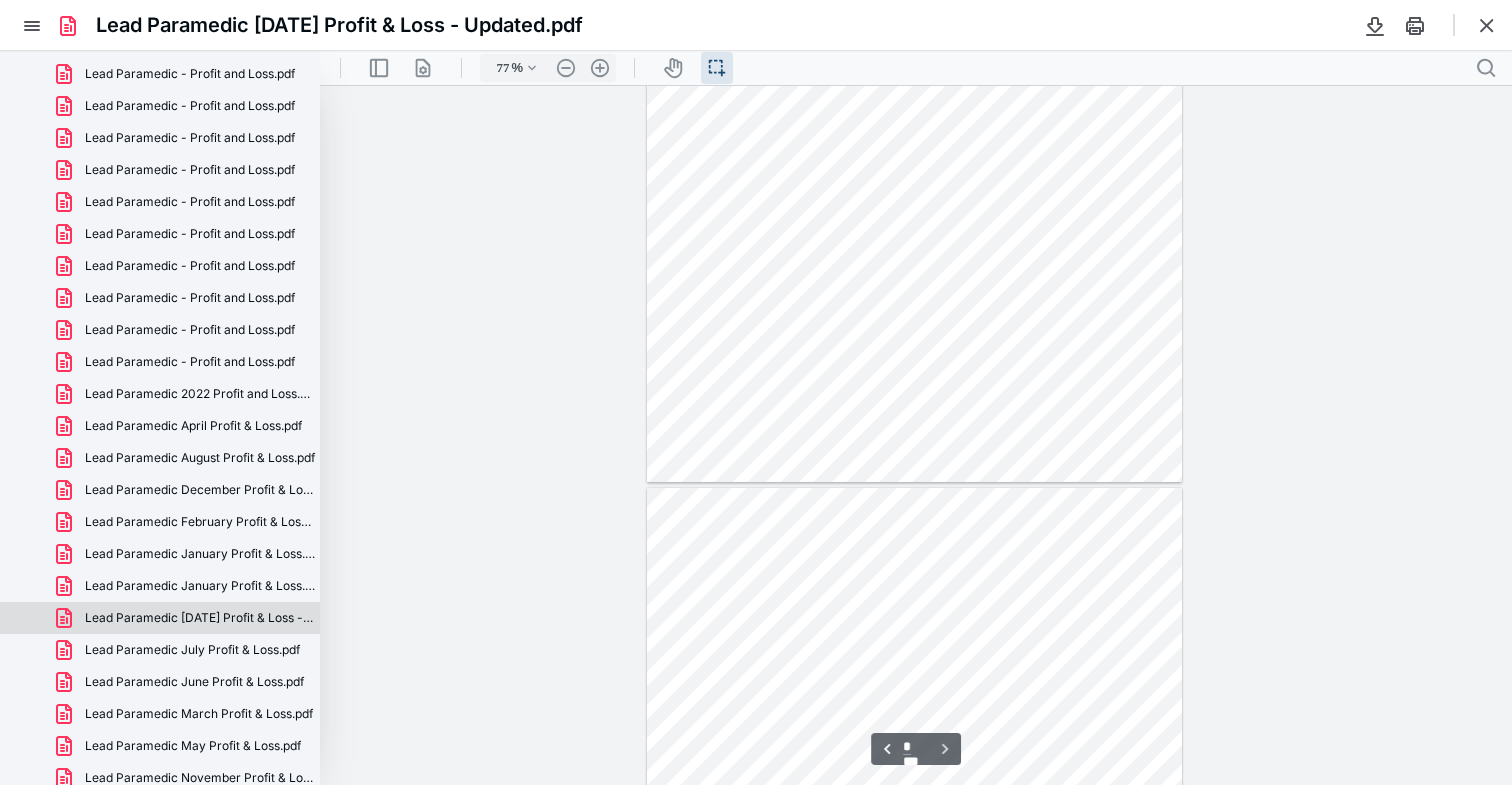 type on "*" 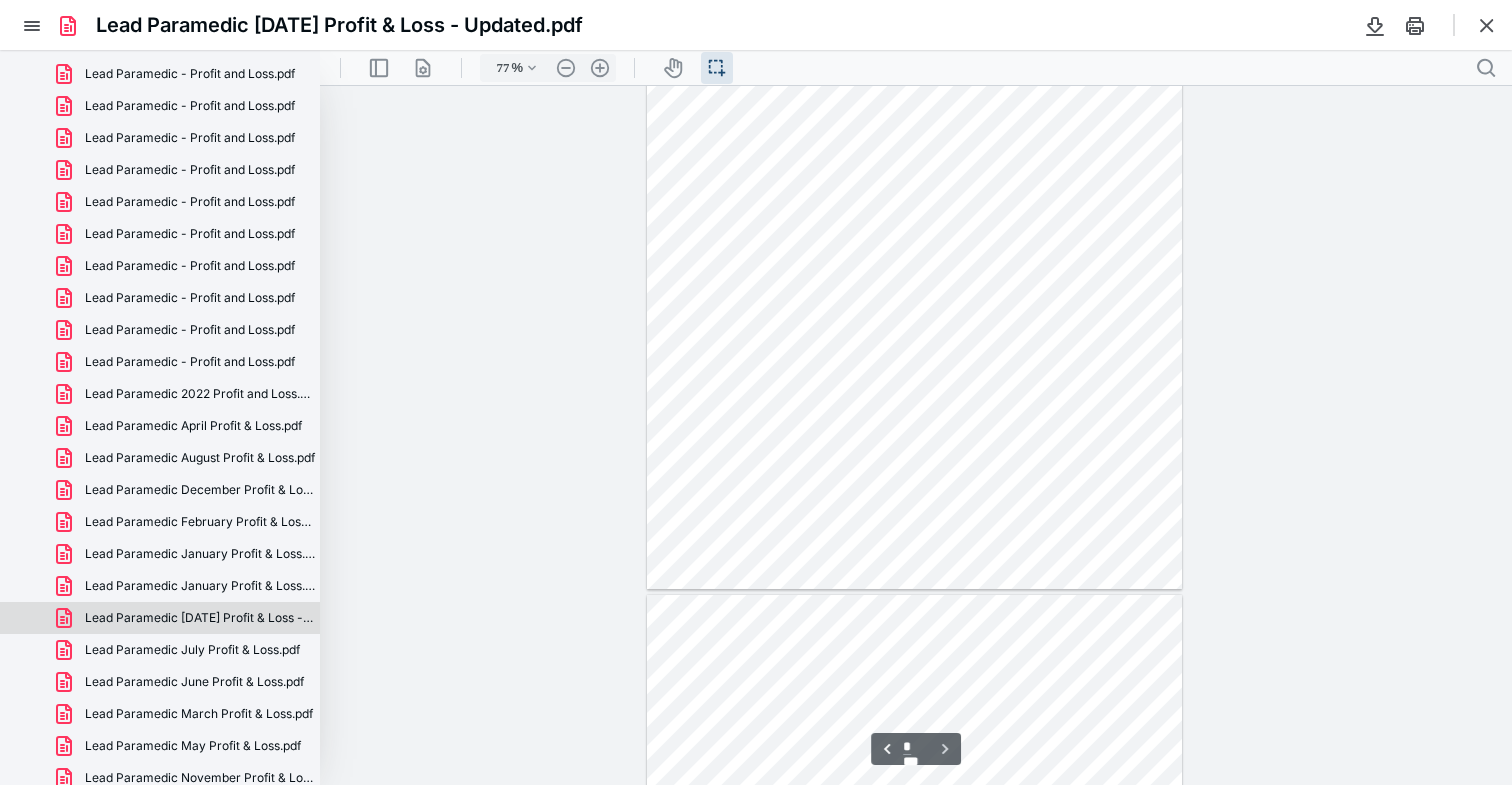 scroll, scrollTop: 0, scrollLeft: 0, axis: both 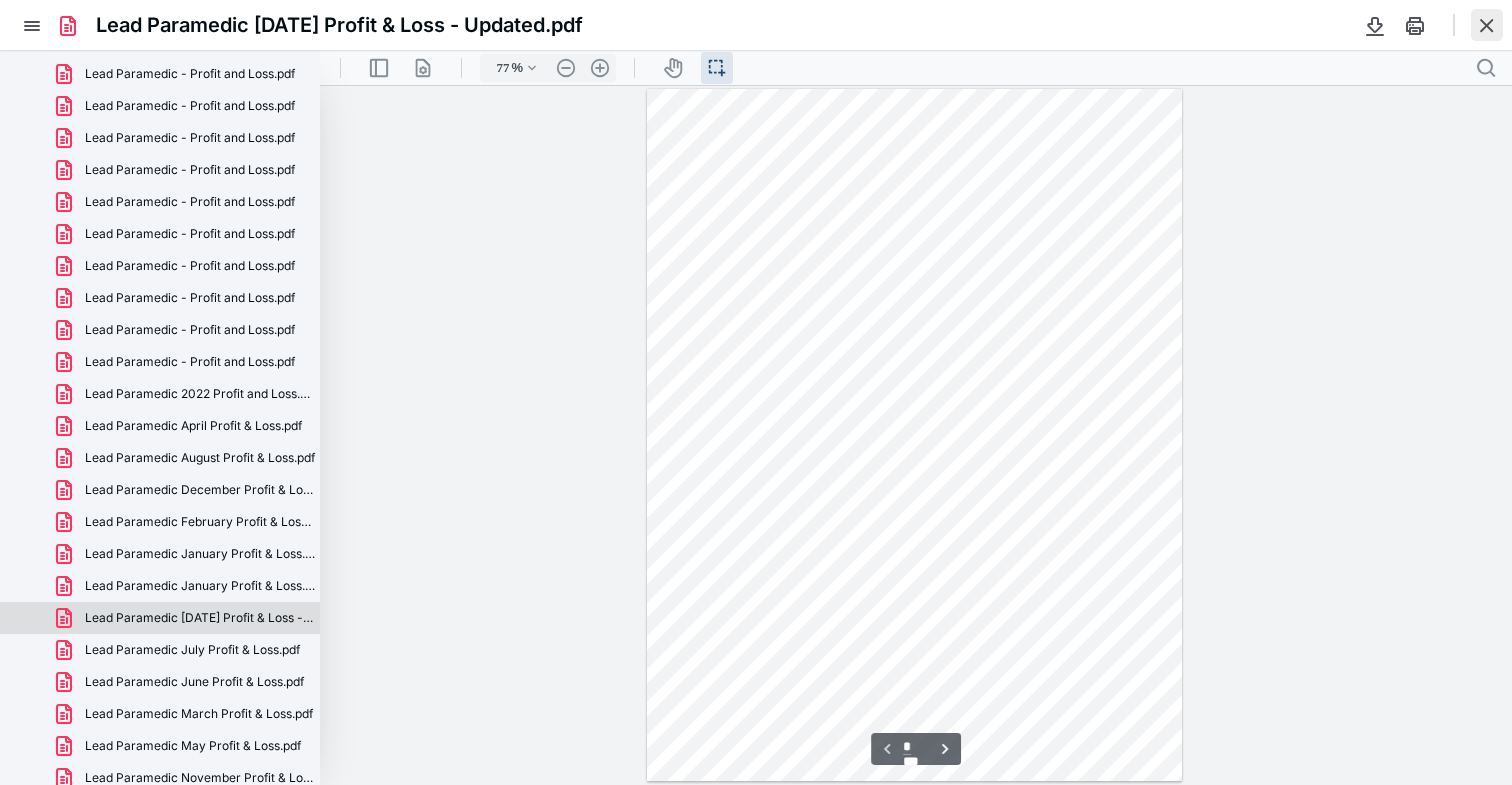 click at bounding box center (1487, 25) 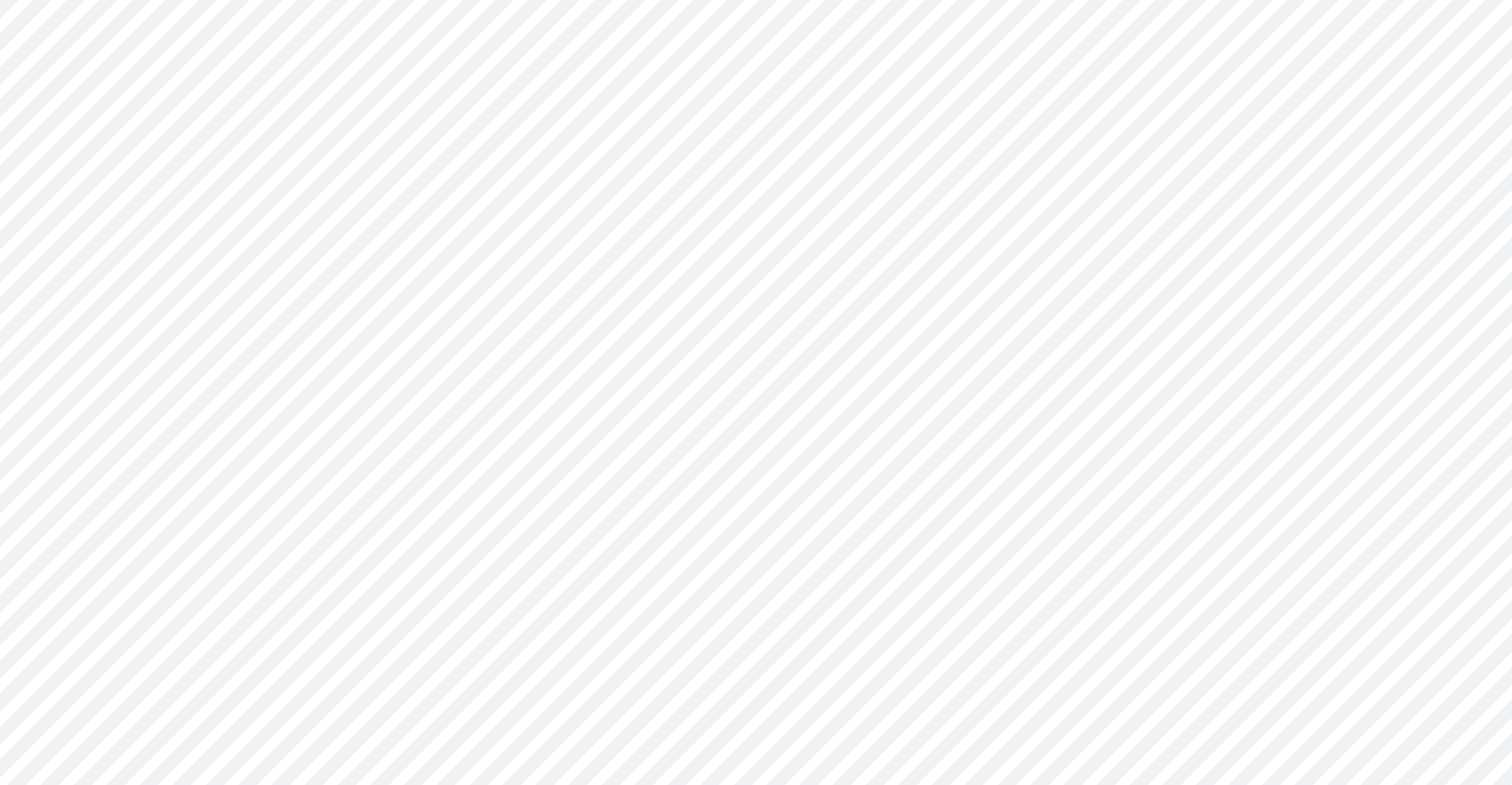 scroll, scrollTop: 178, scrollLeft: 0, axis: vertical 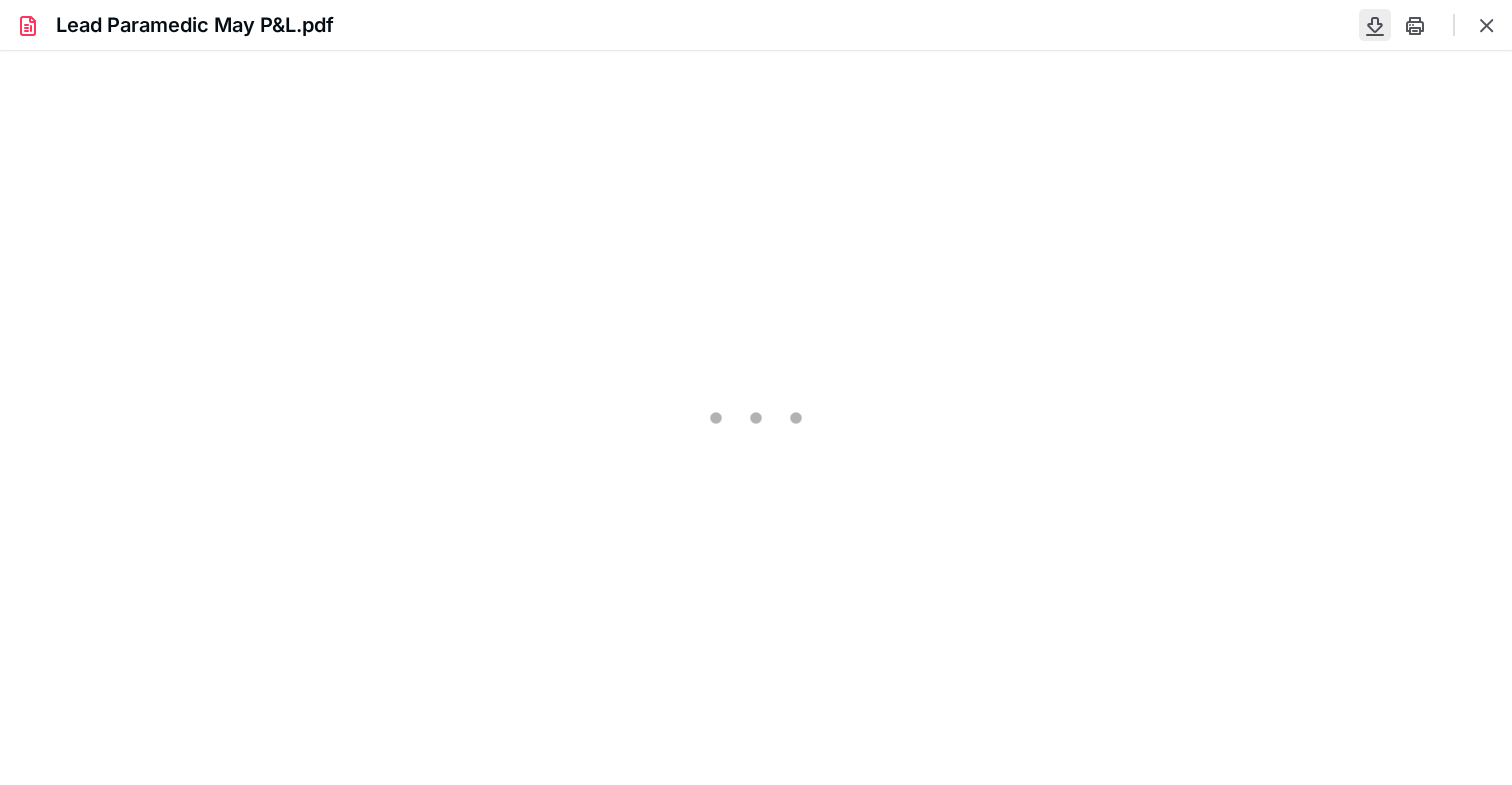 type on "88" 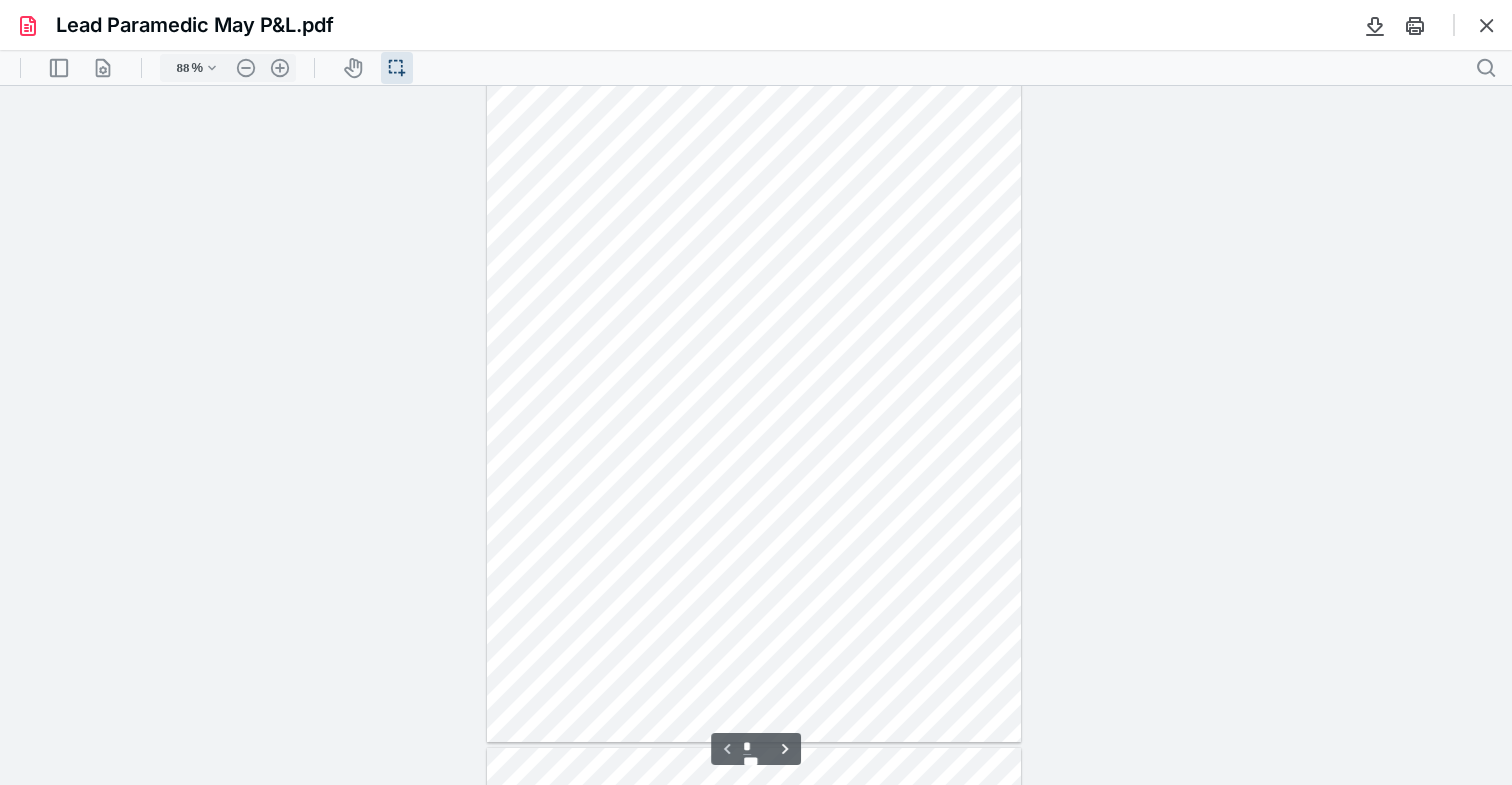 scroll, scrollTop: 697, scrollLeft: 0, axis: vertical 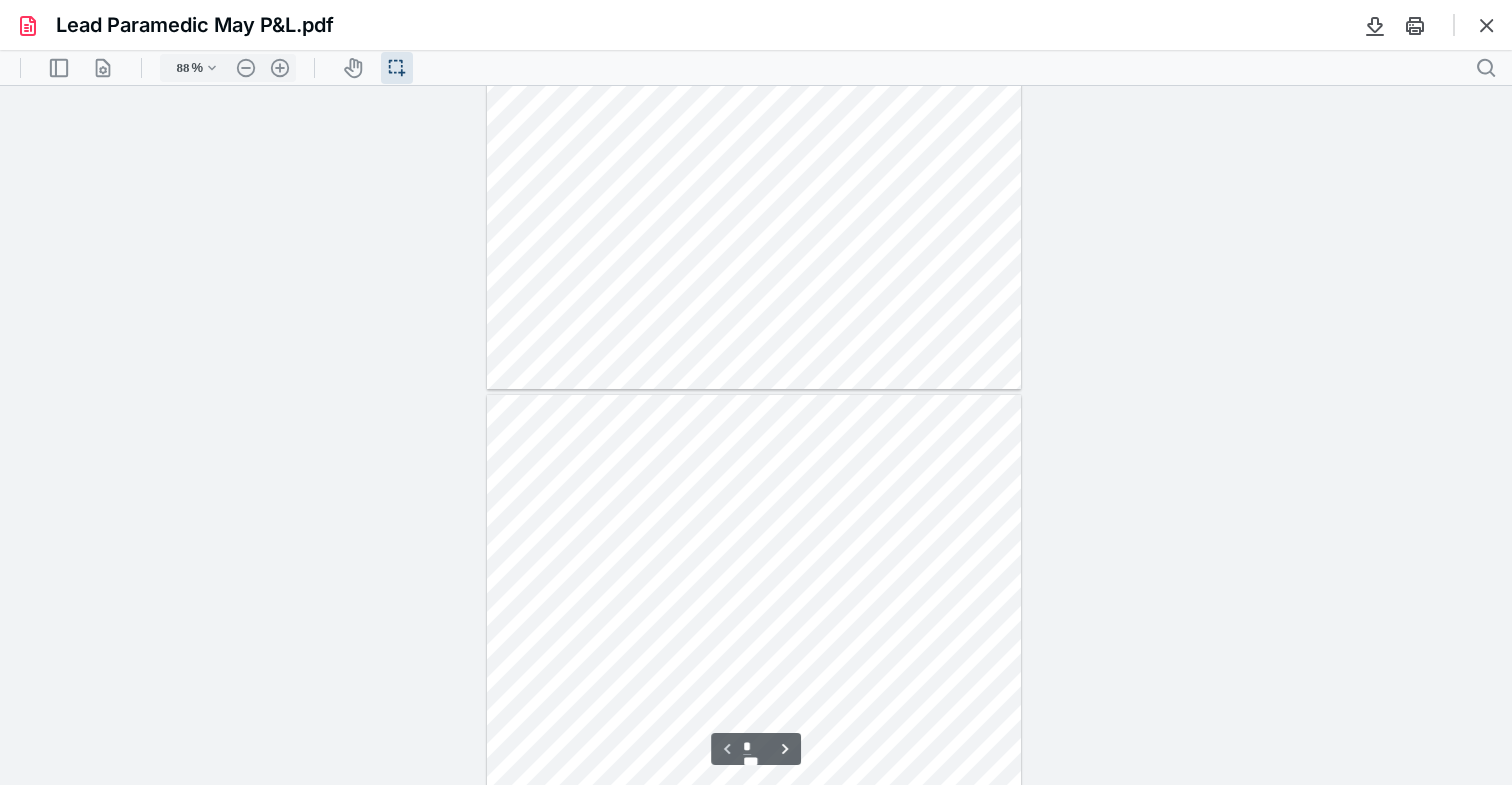 type on "*" 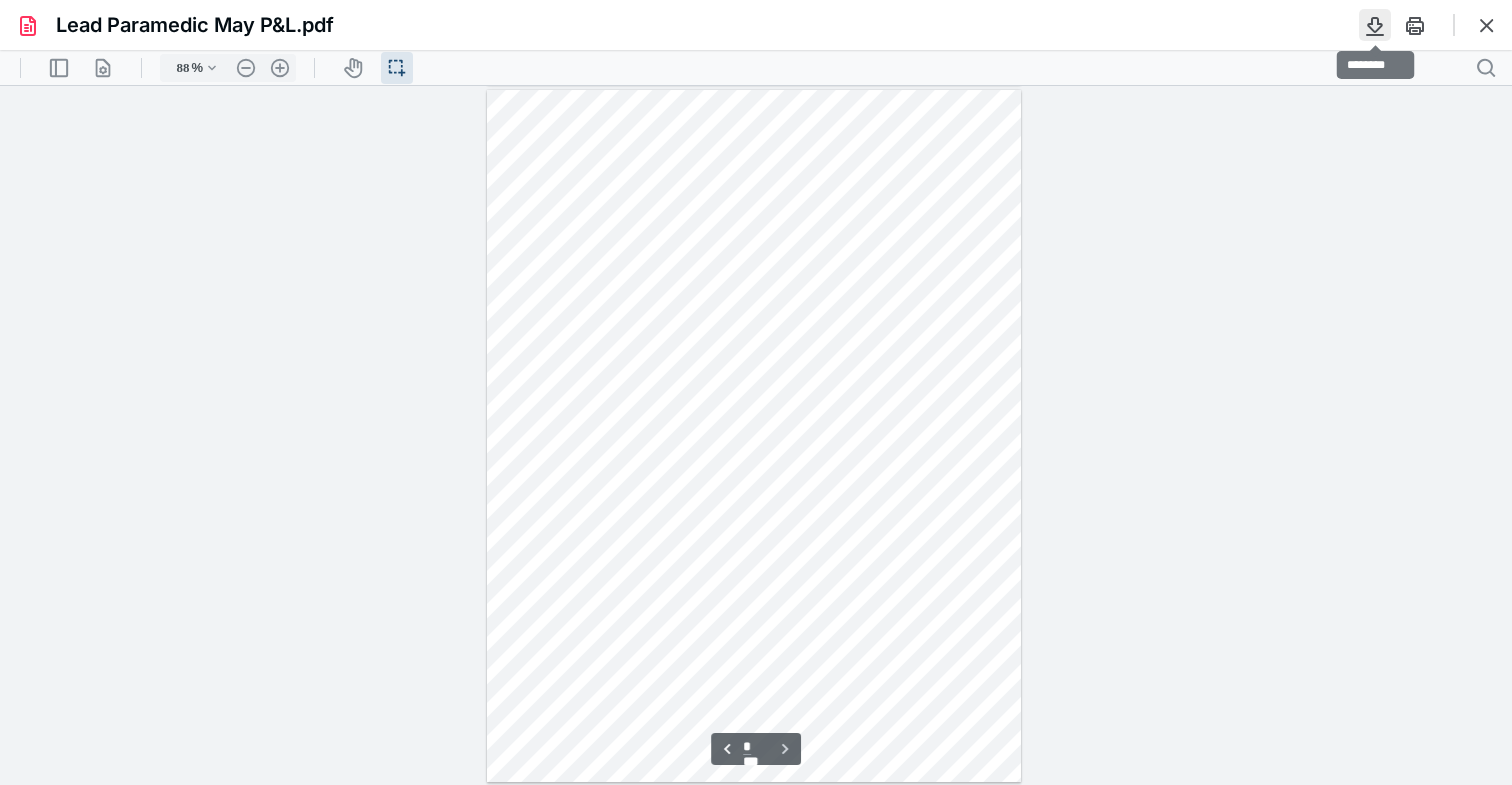 click at bounding box center (1375, 25) 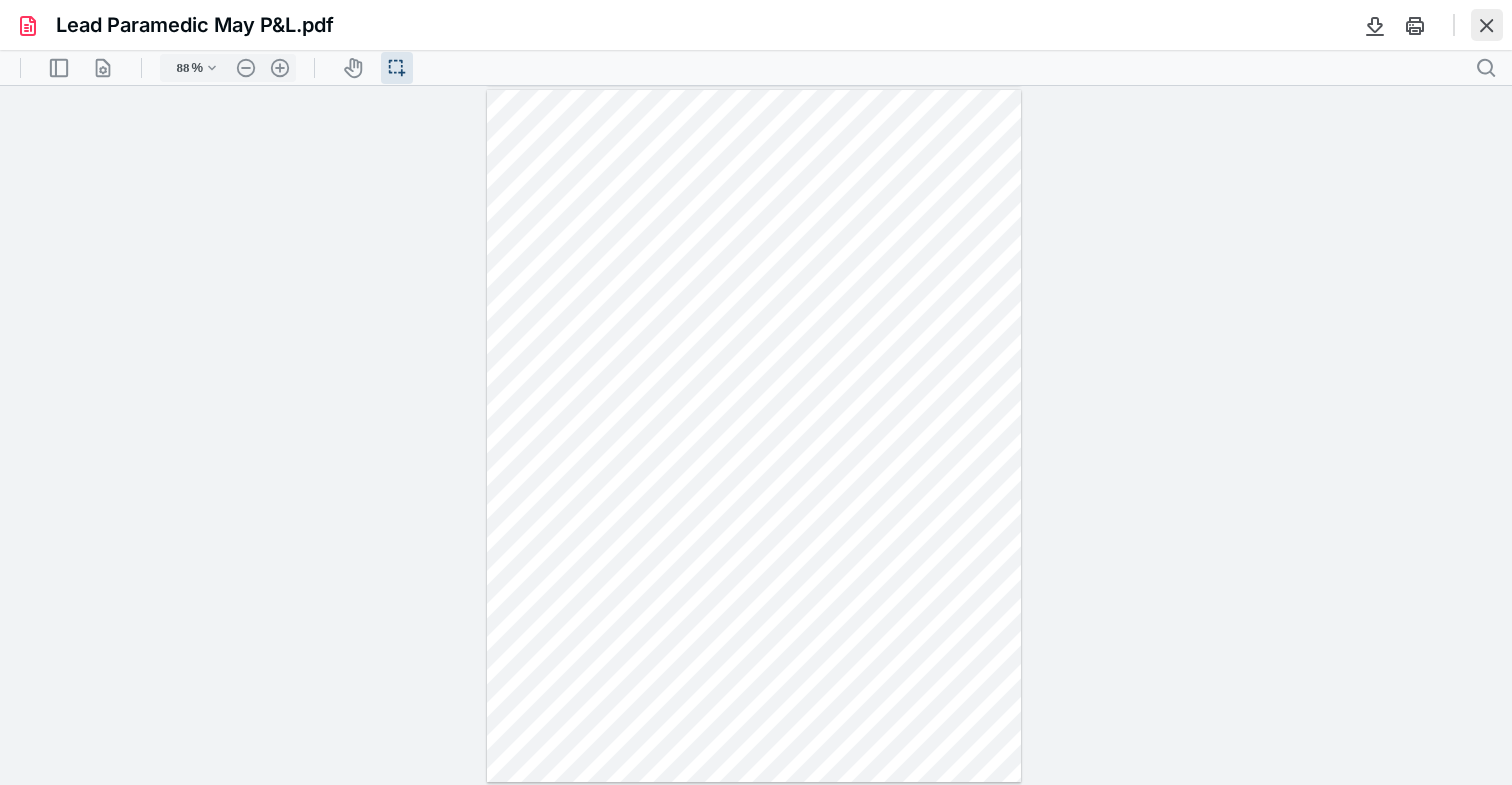 click at bounding box center [1487, 25] 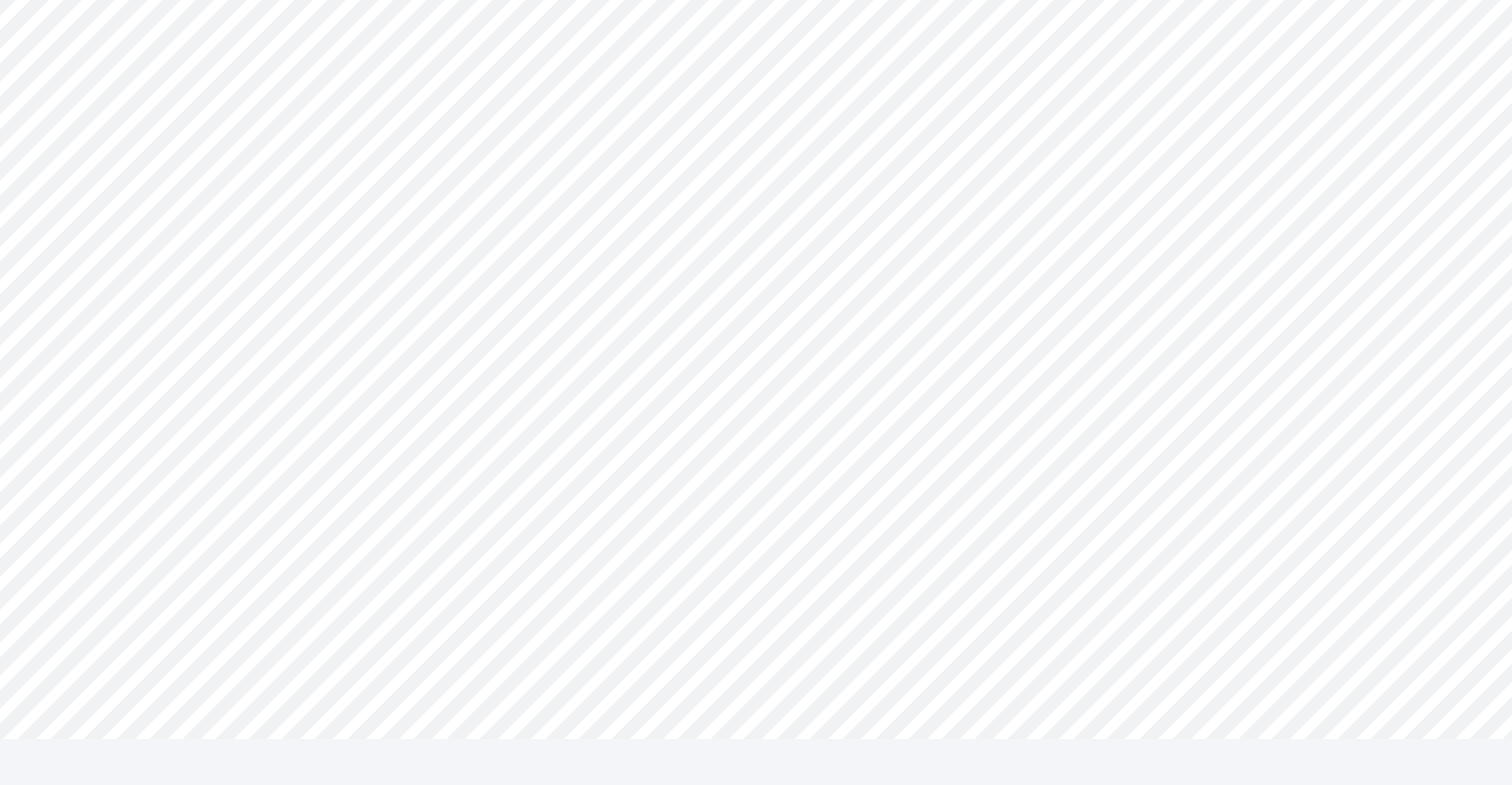 scroll, scrollTop: 420, scrollLeft: 0, axis: vertical 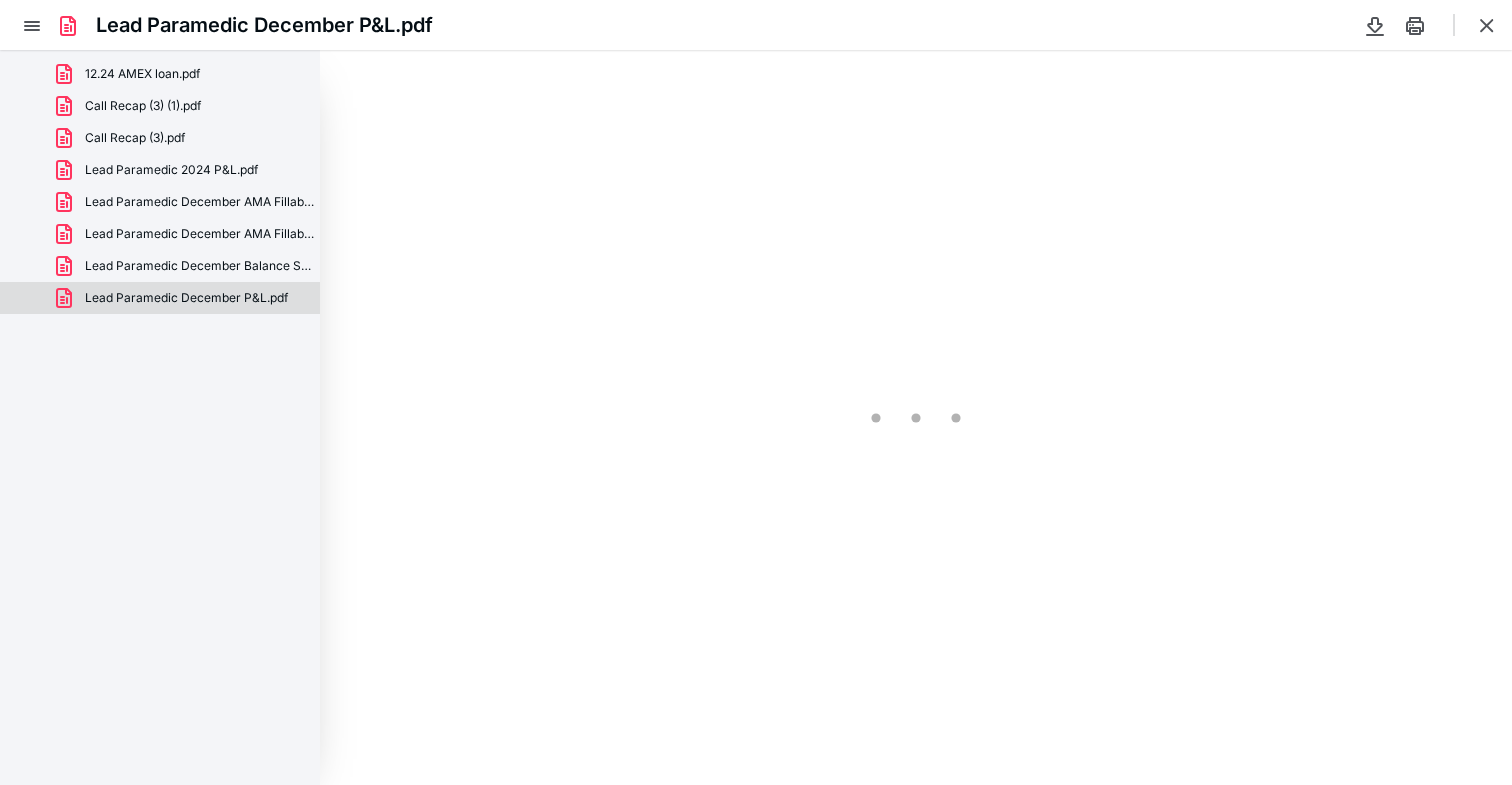 type on "82" 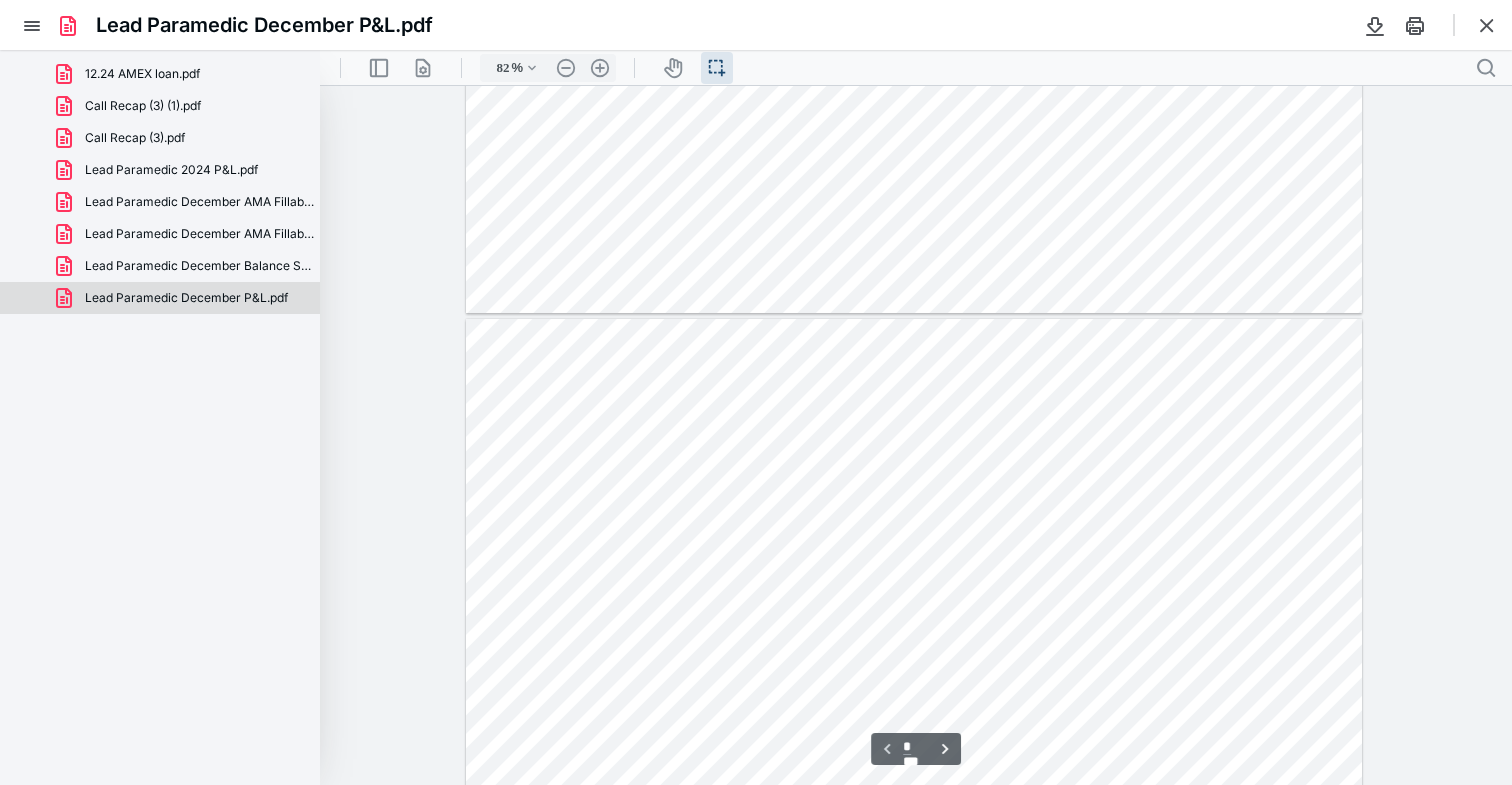 scroll, scrollTop: 697, scrollLeft: 0, axis: vertical 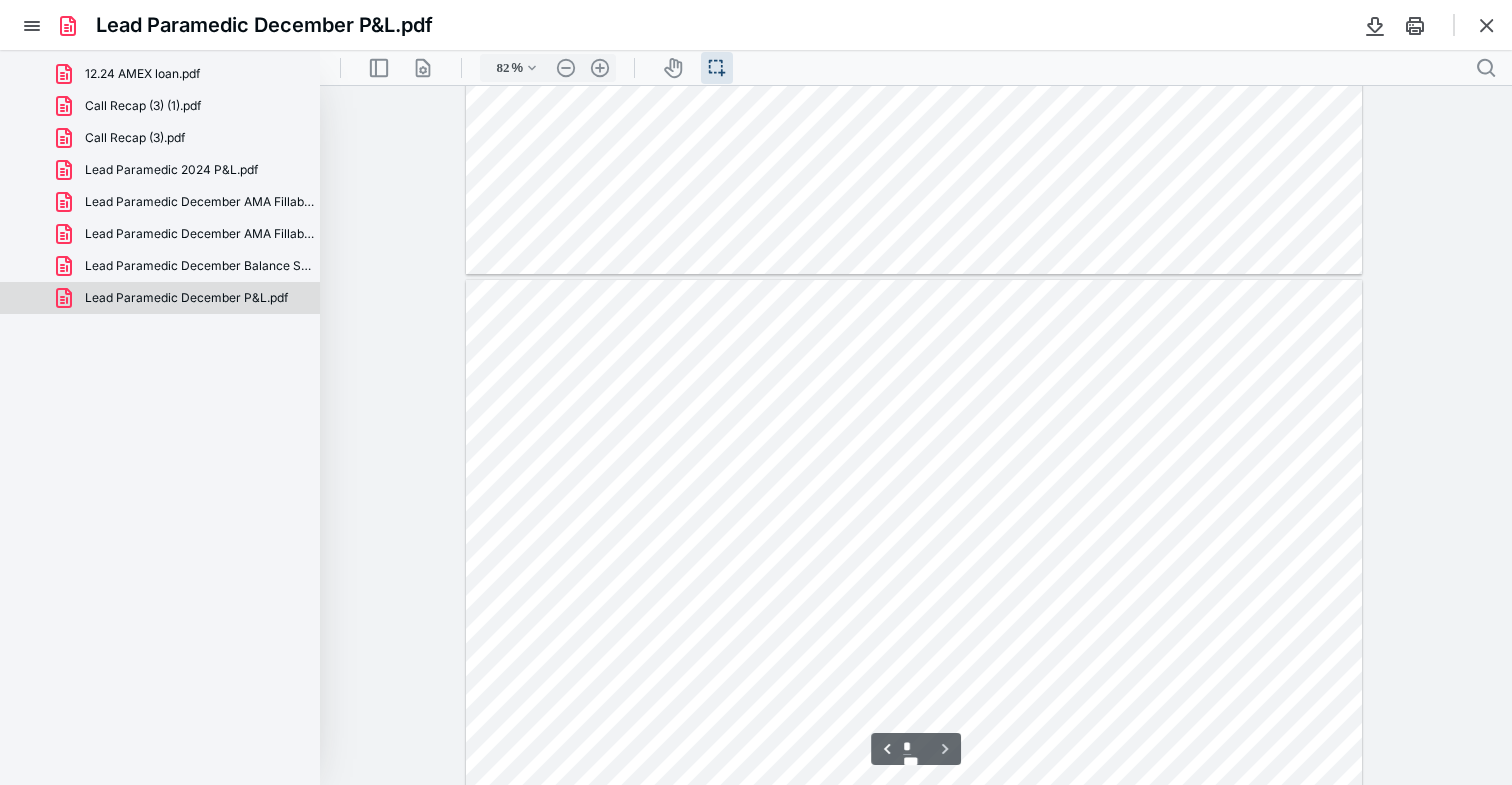 type on "*" 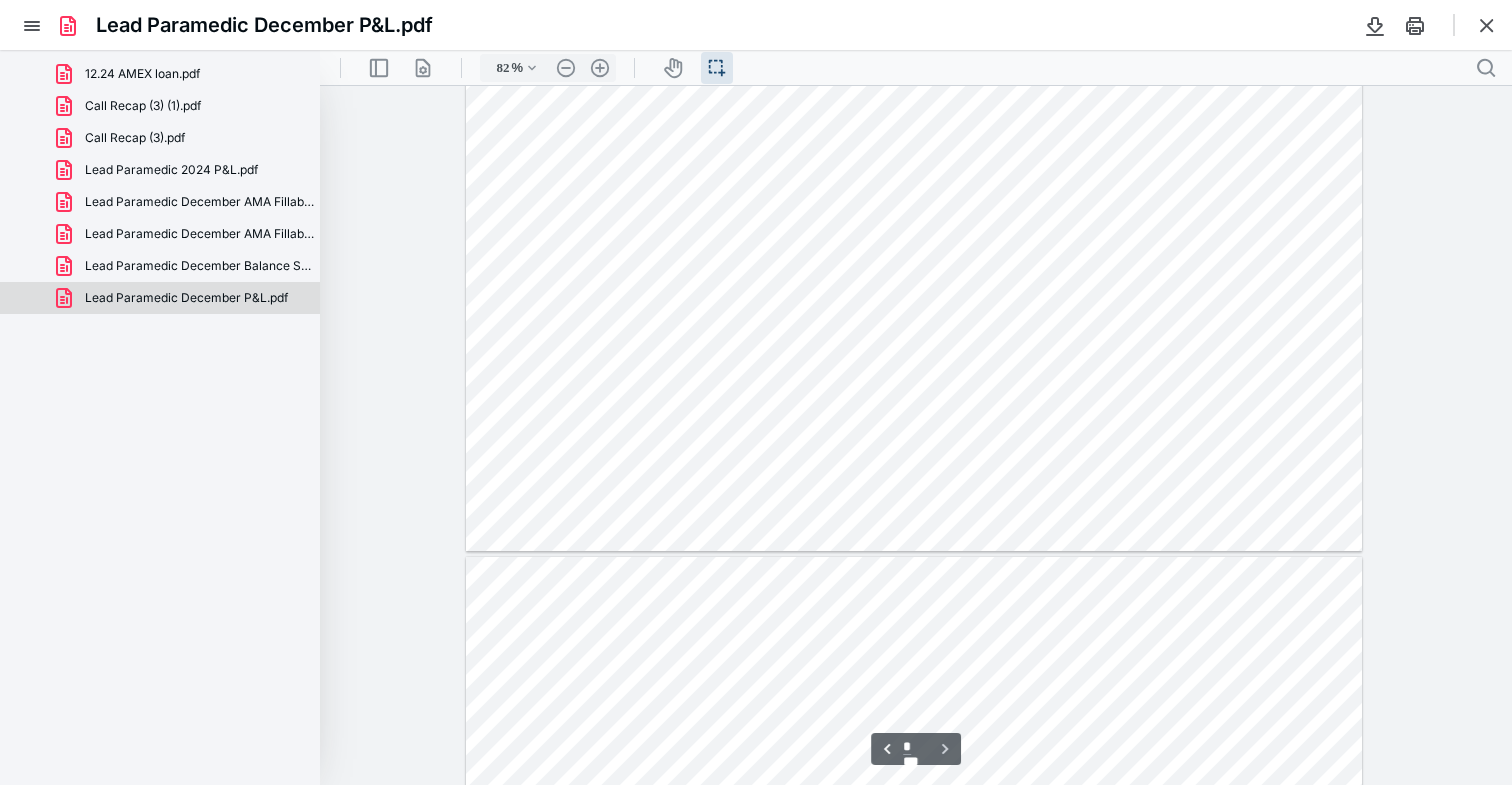 scroll, scrollTop: 51, scrollLeft: 0, axis: vertical 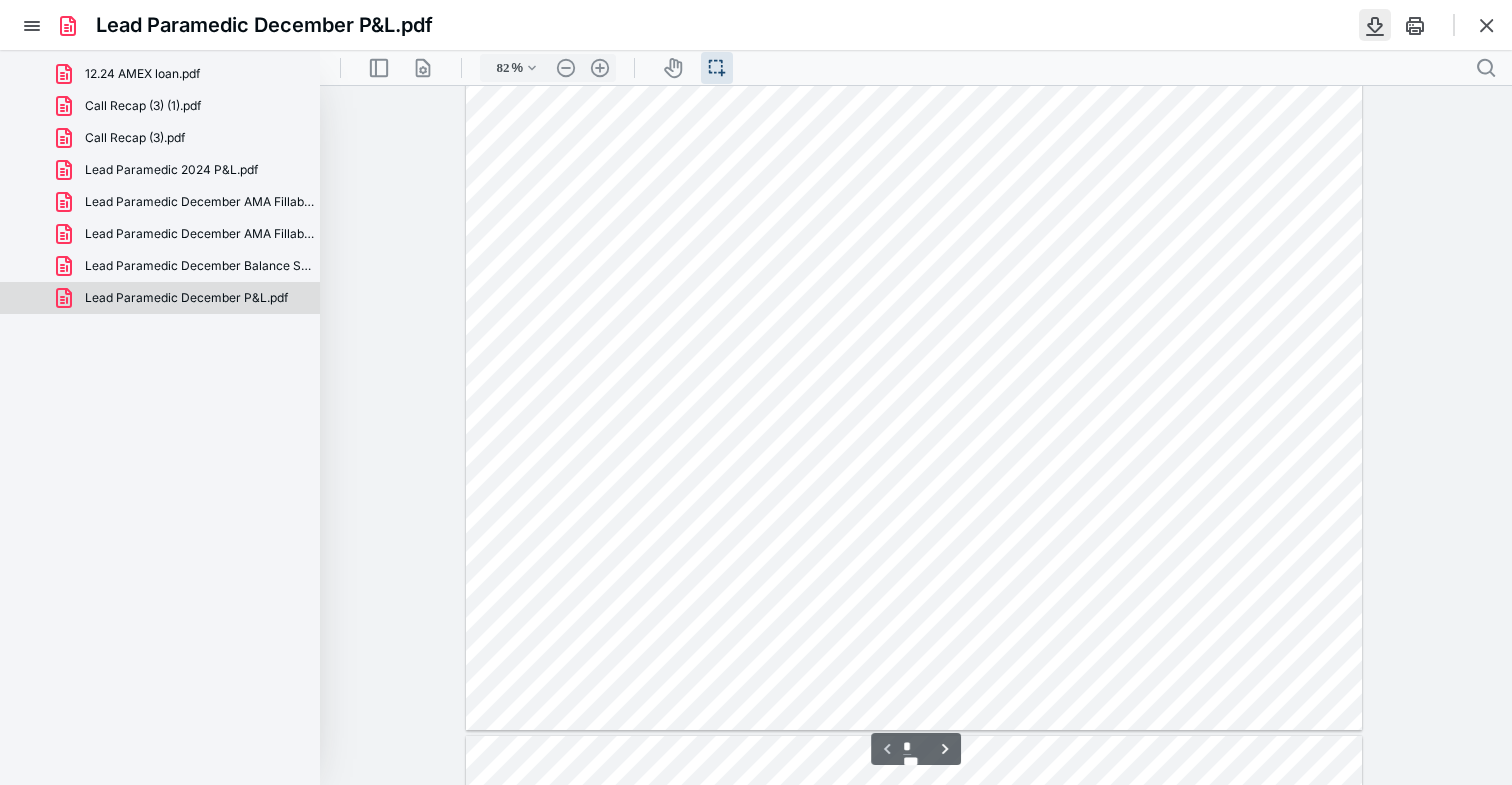 click at bounding box center (1375, 25) 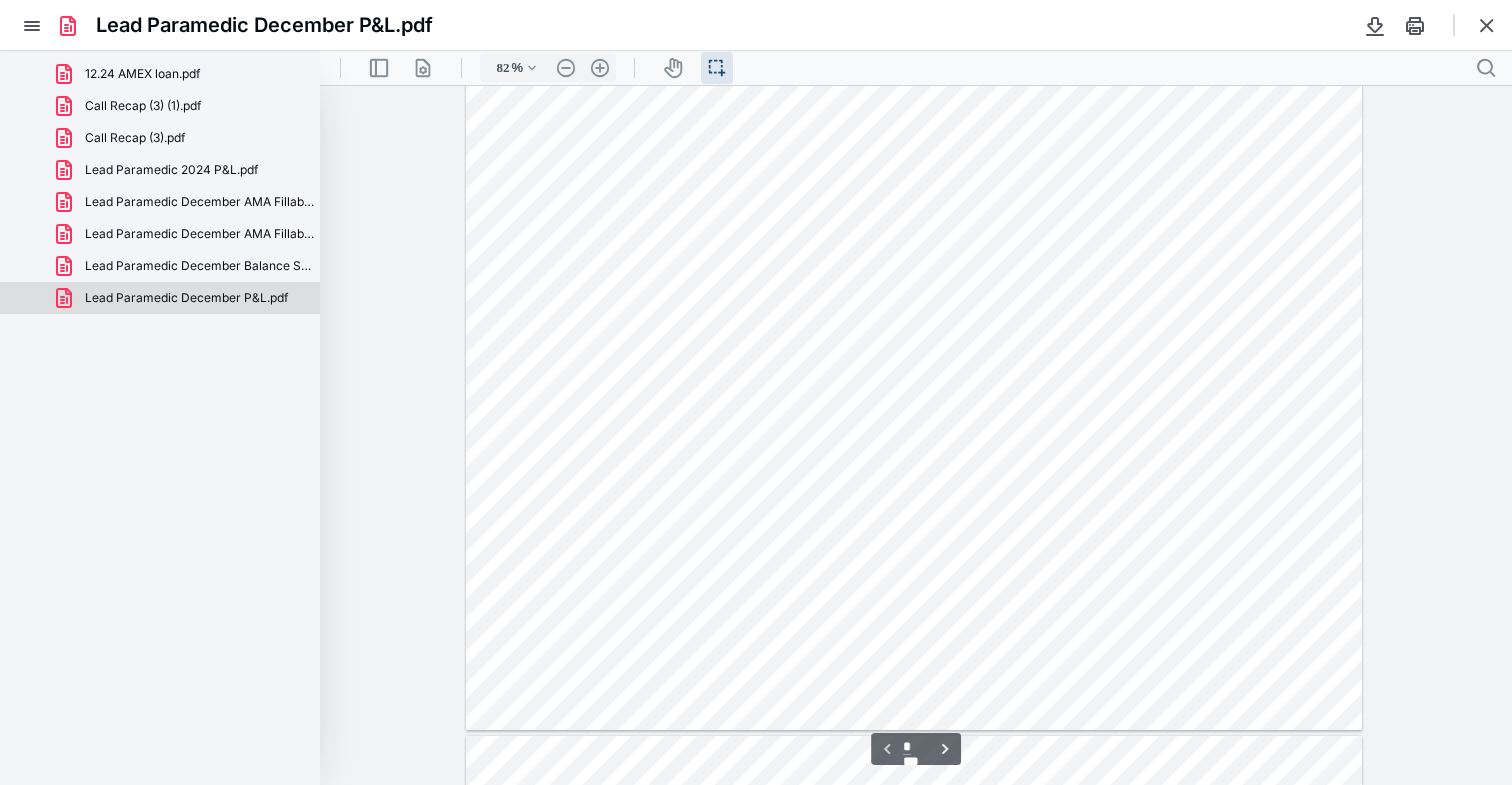 scroll, scrollTop: 0, scrollLeft: 0, axis: both 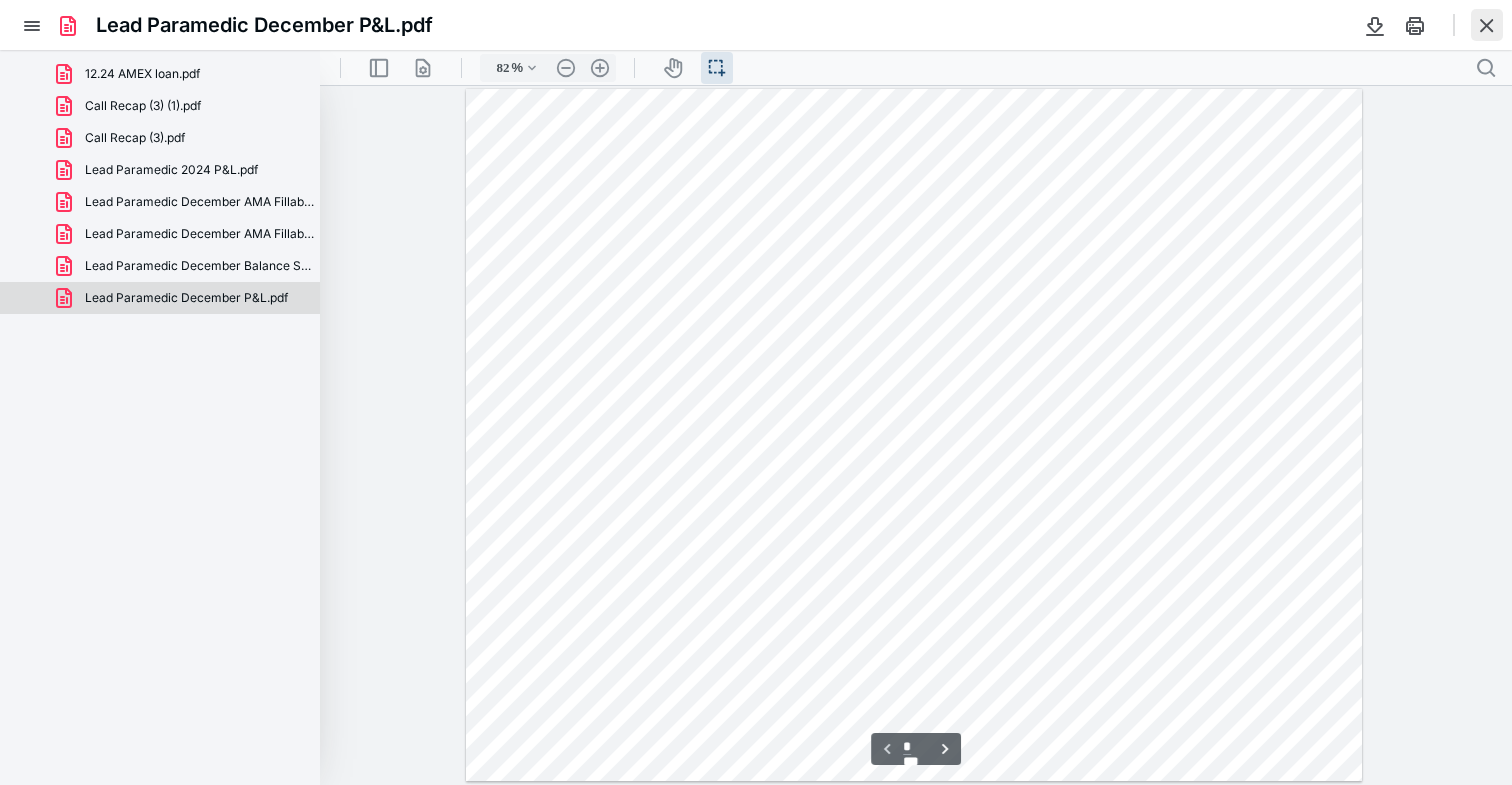 click at bounding box center (1487, 25) 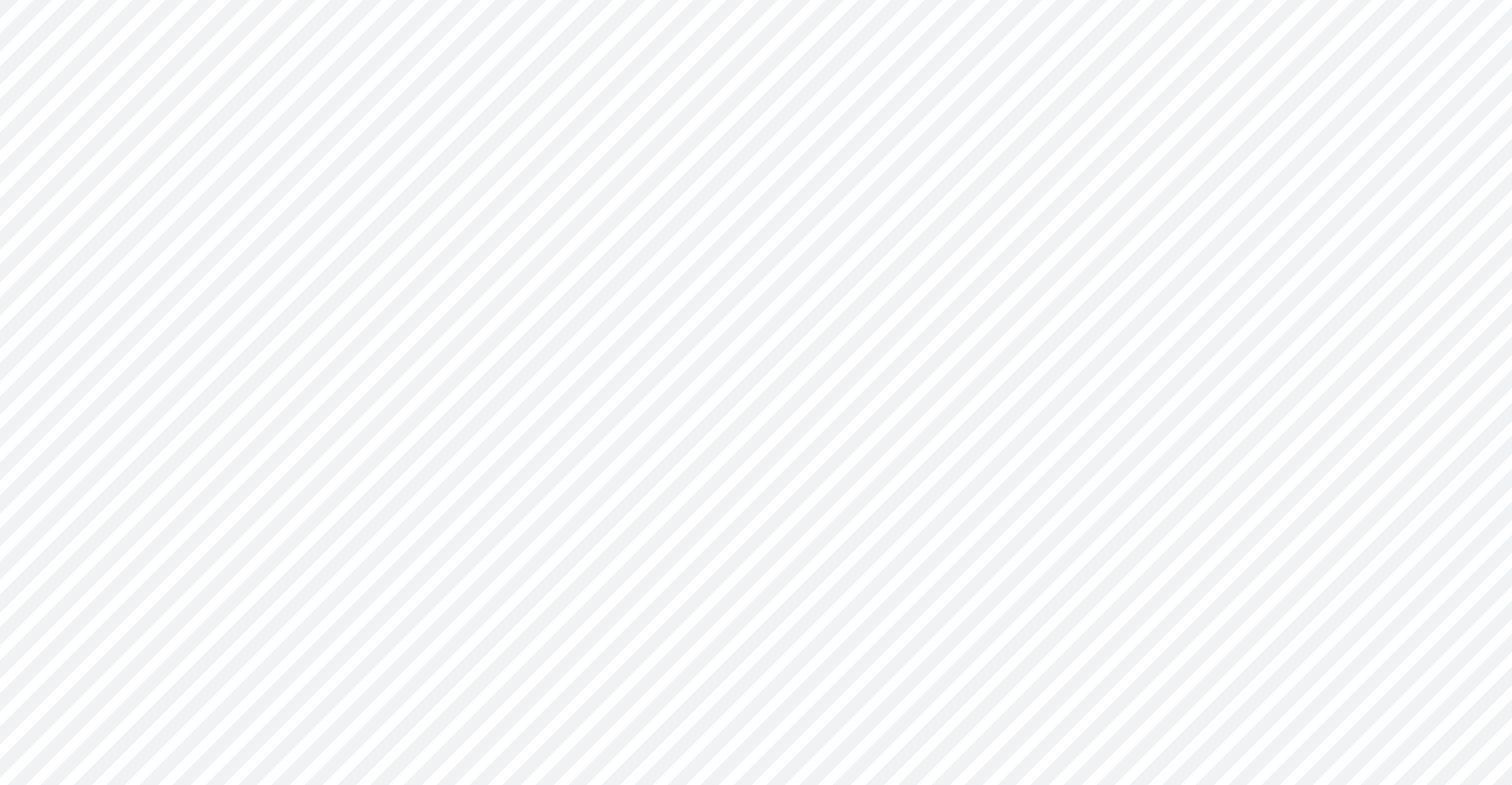 scroll, scrollTop: 44, scrollLeft: 0, axis: vertical 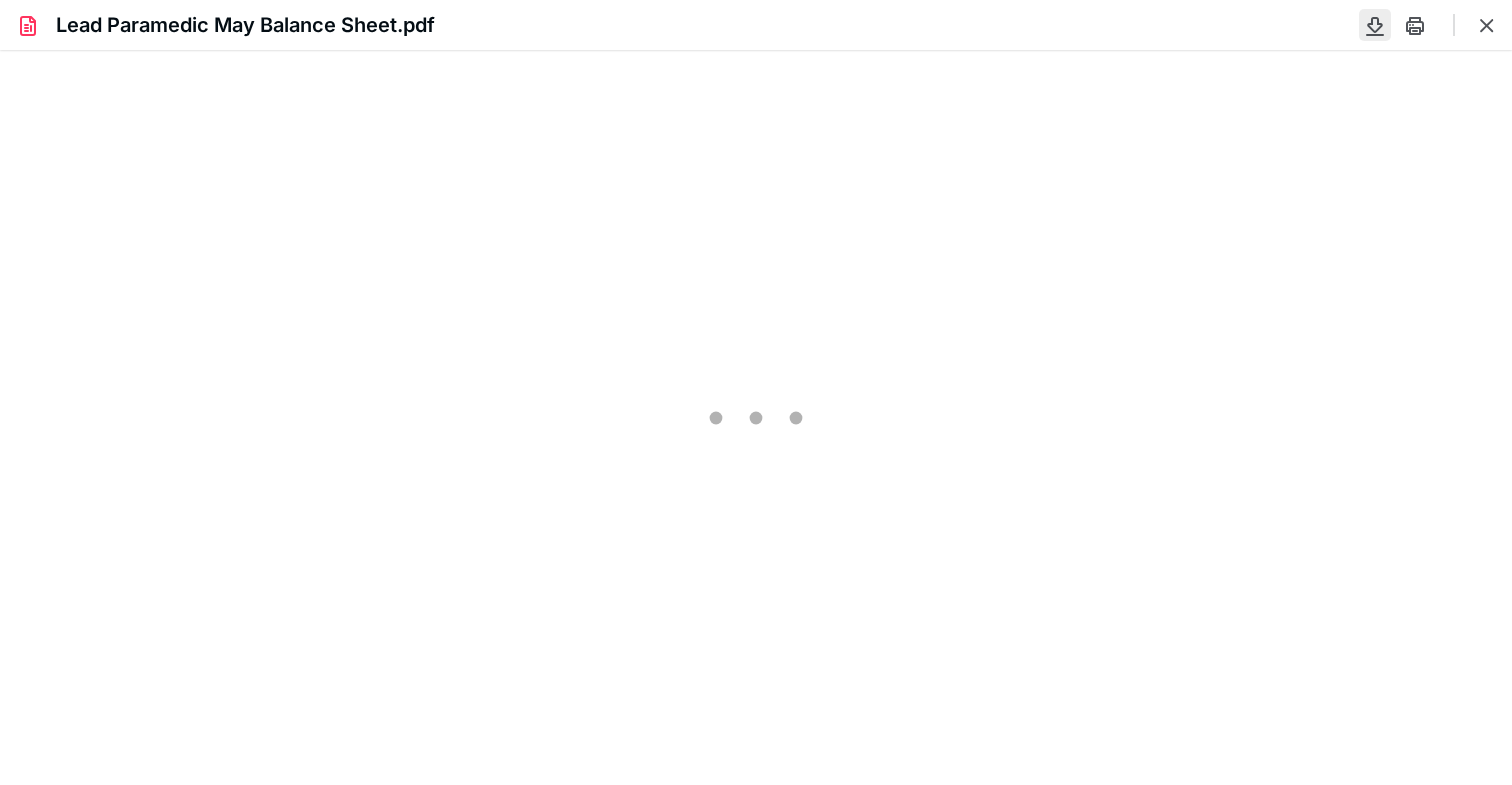 type on "88" 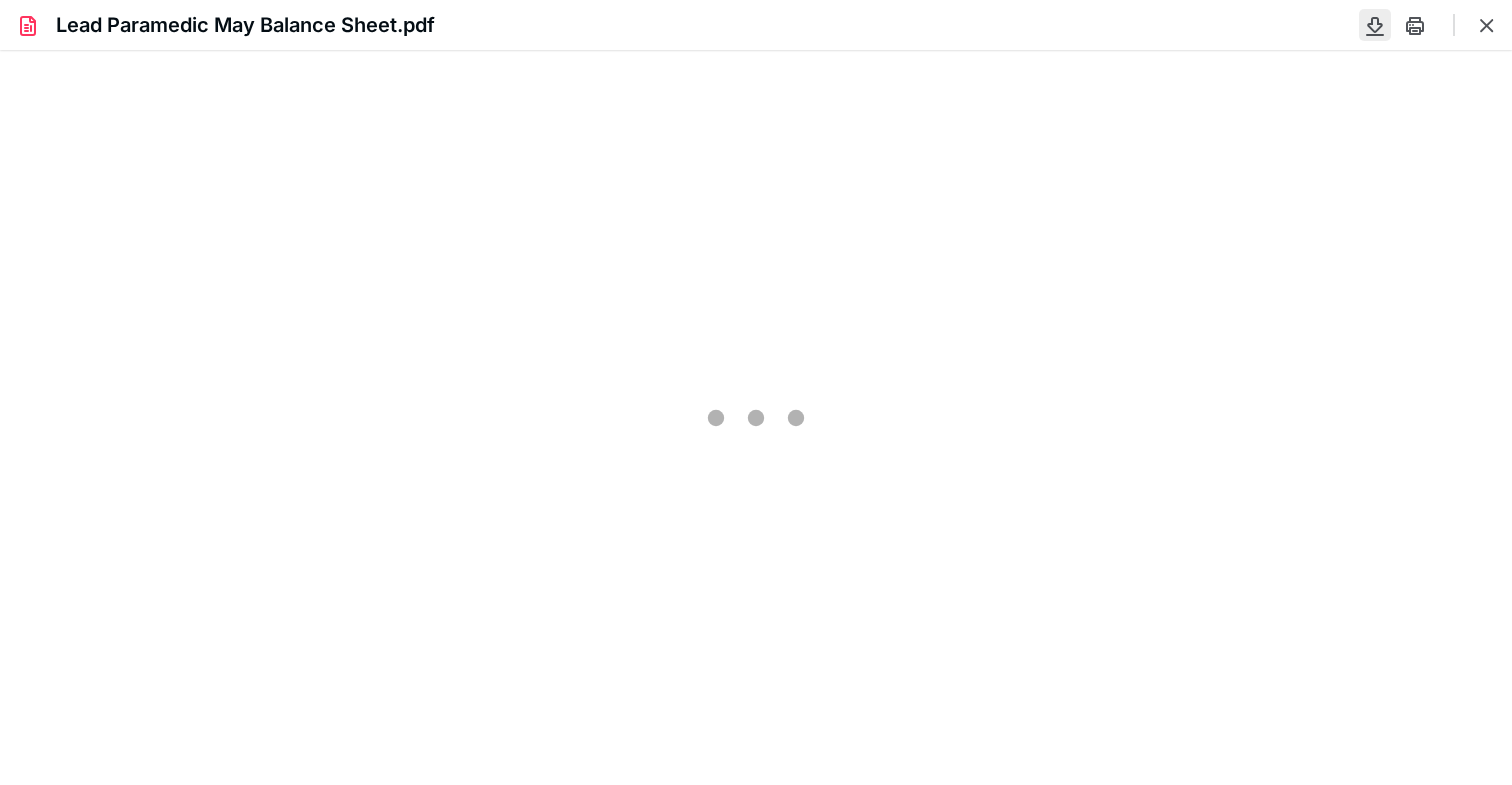 scroll, scrollTop: 39, scrollLeft: 0, axis: vertical 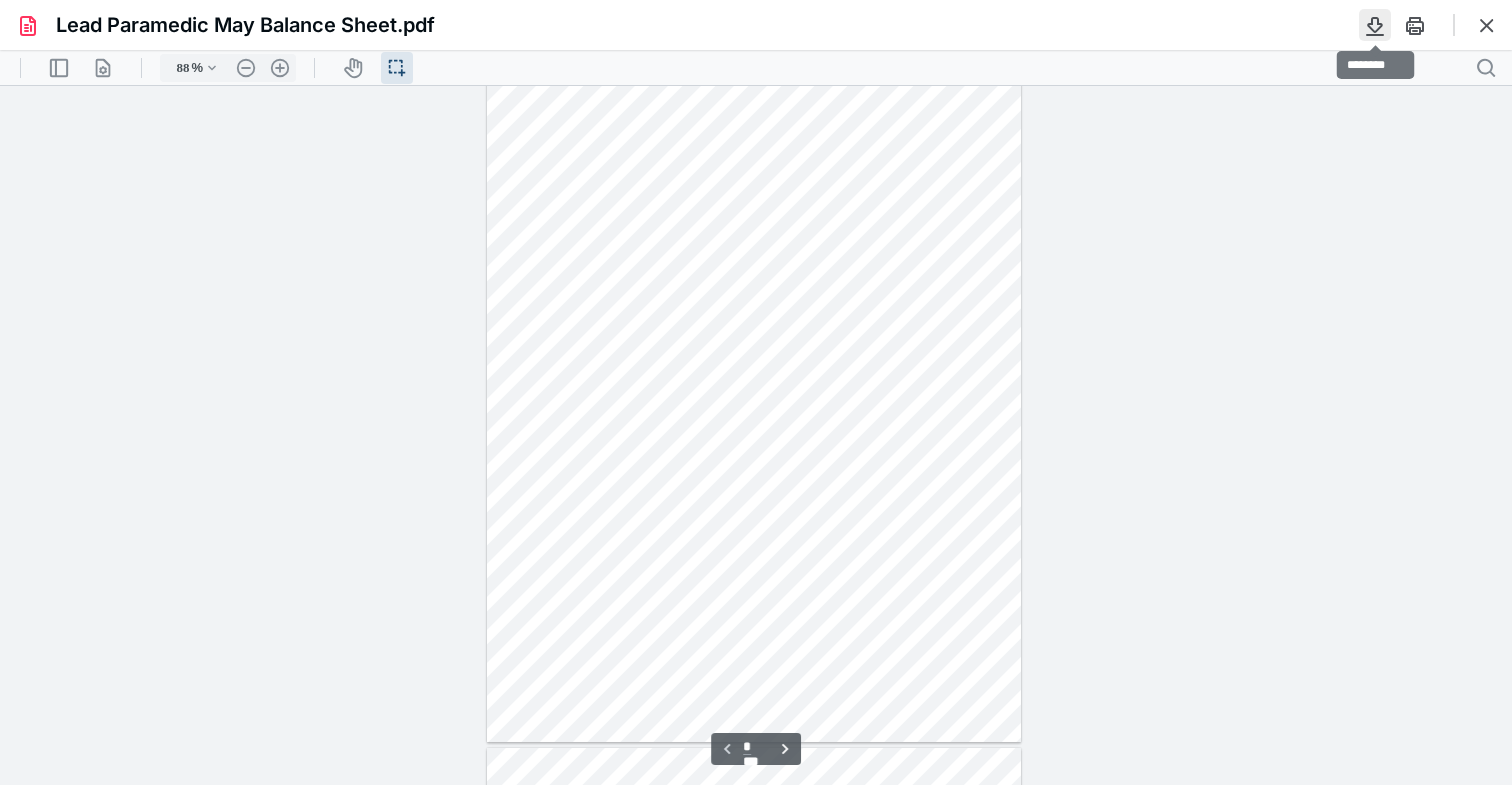 click at bounding box center [1375, 25] 